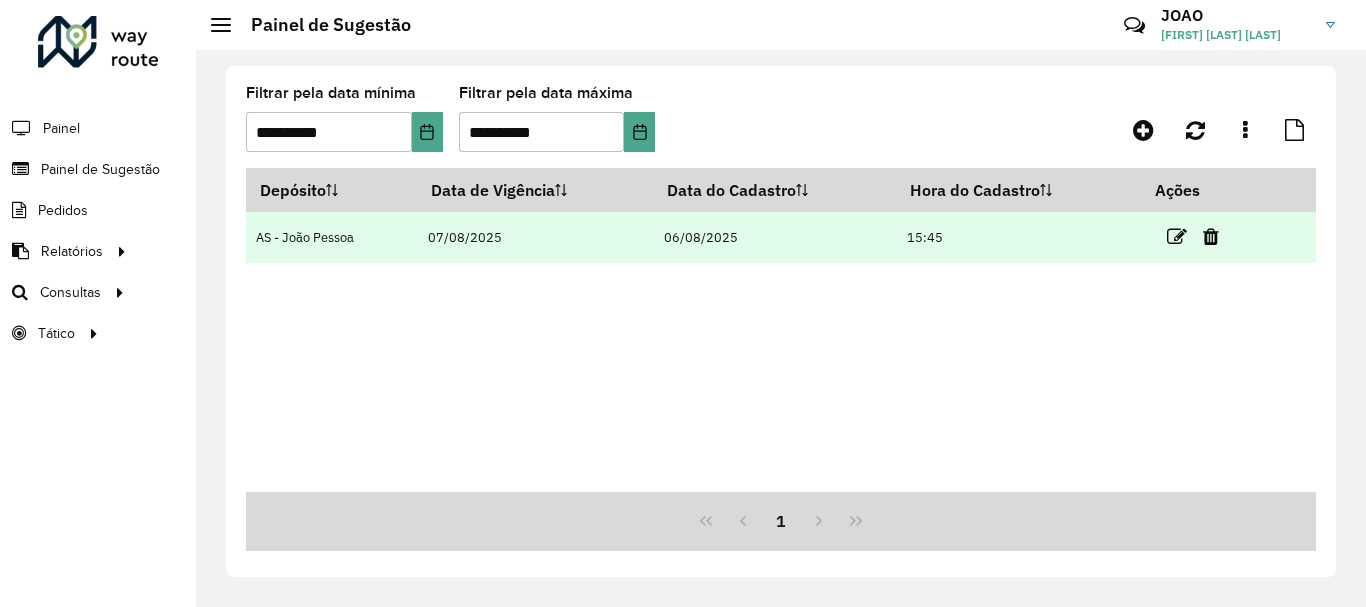 scroll, scrollTop: 0, scrollLeft: 0, axis: both 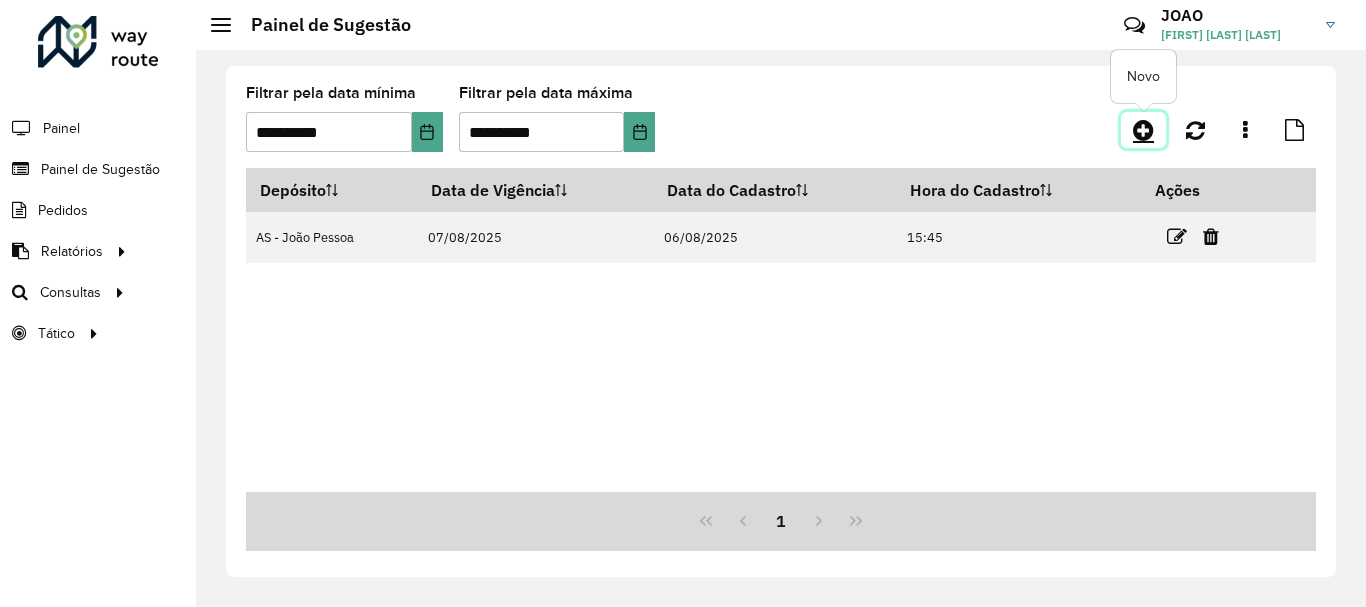 click 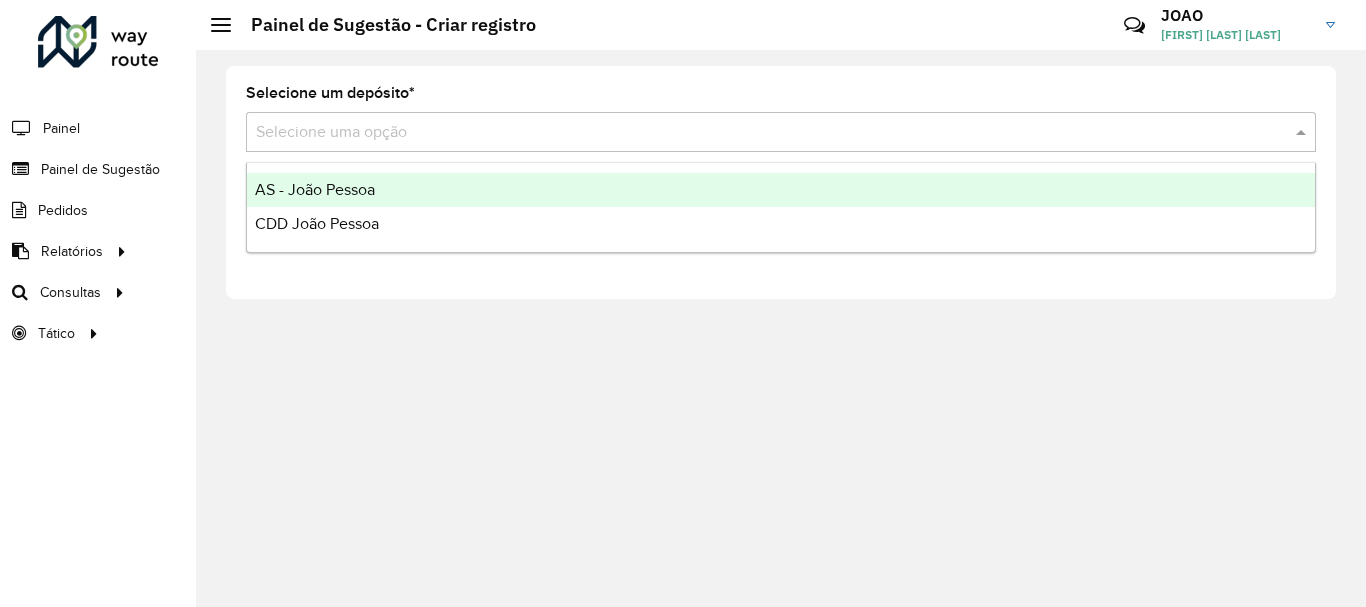 click at bounding box center (761, 133) 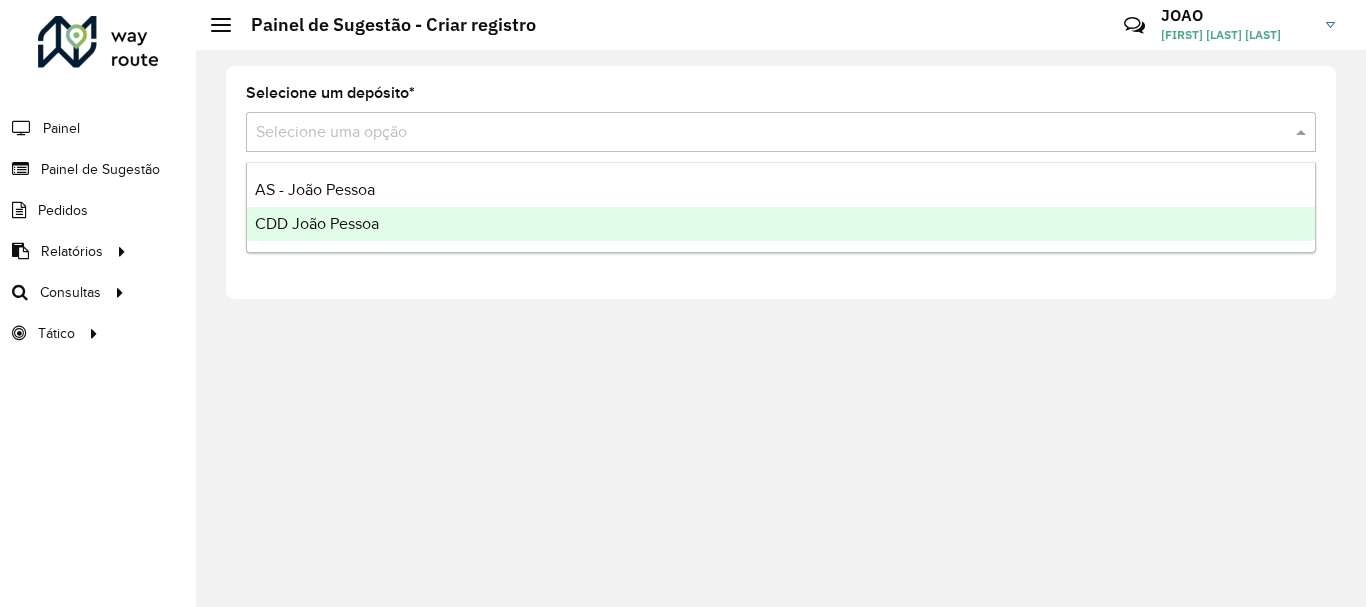 click on "CDD João Pessoa" at bounding box center [317, 223] 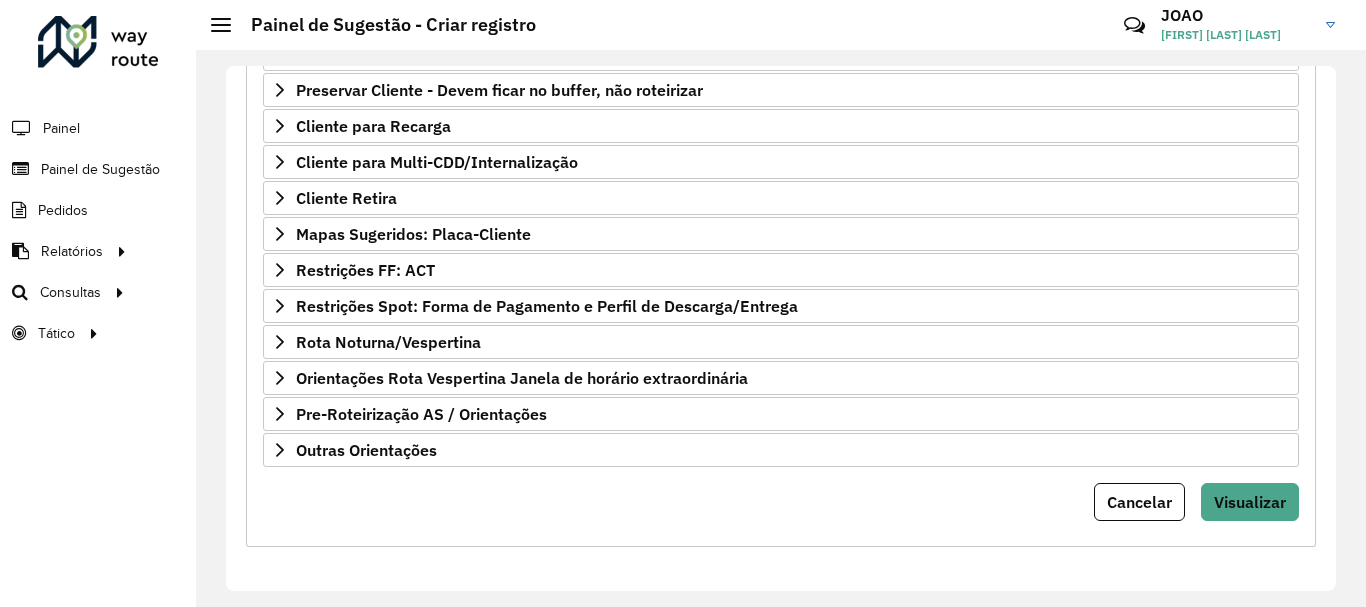 scroll, scrollTop: 0, scrollLeft: 0, axis: both 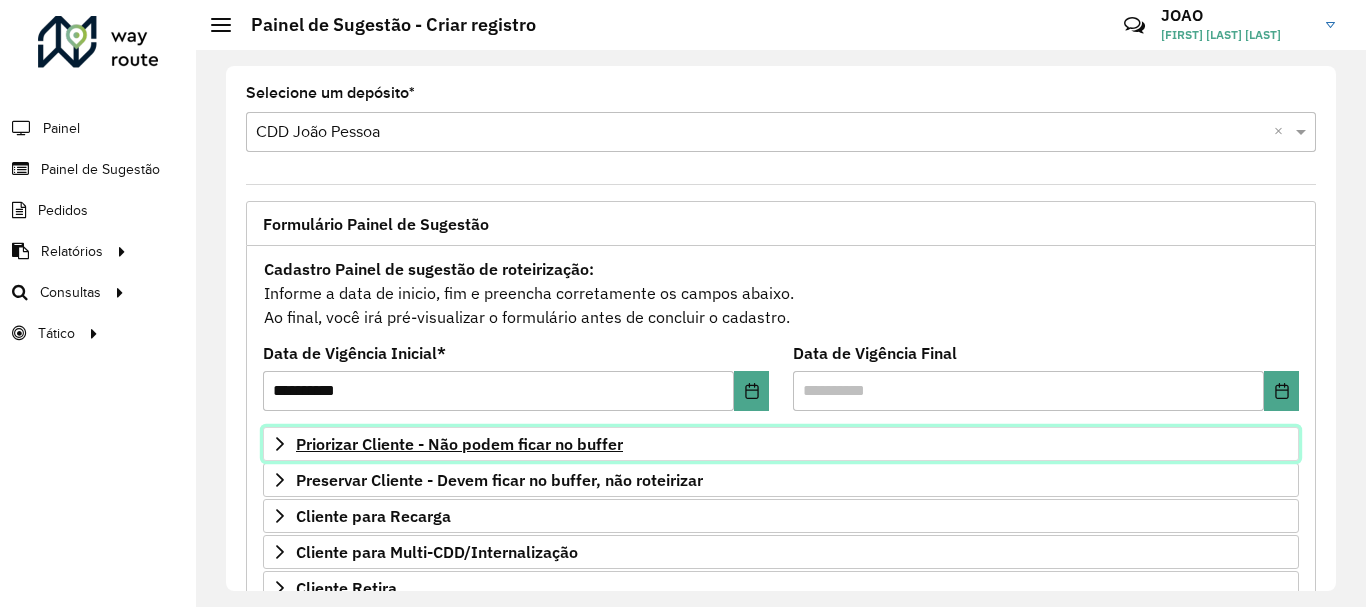 click on "Priorizar Cliente - Não podem ficar no buffer" at bounding box center (781, 444) 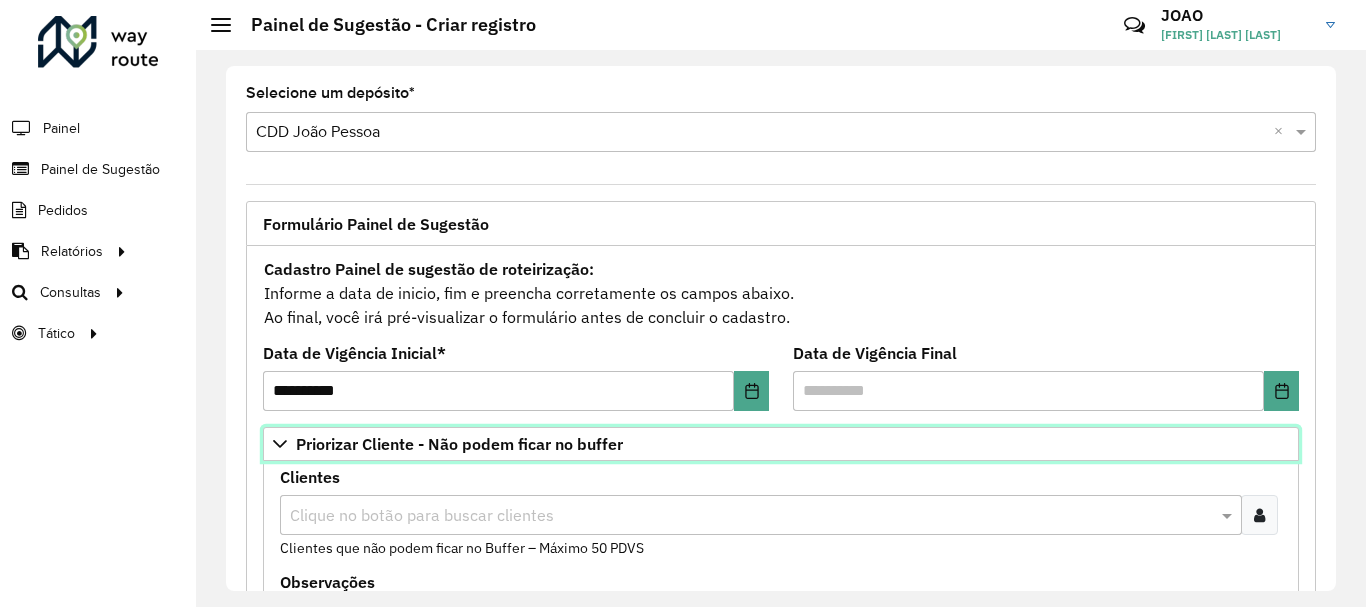 scroll, scrollTop: 200, scrollLeft: 0, axis: vertical 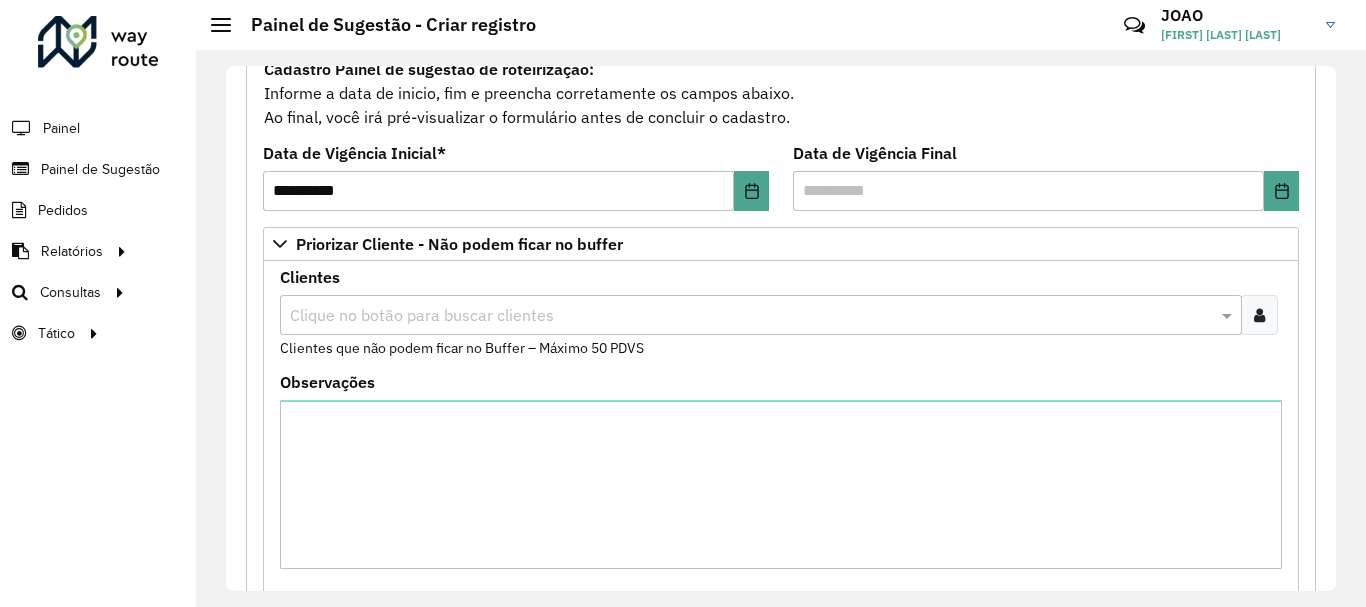 click at bounding box center (751, 316) 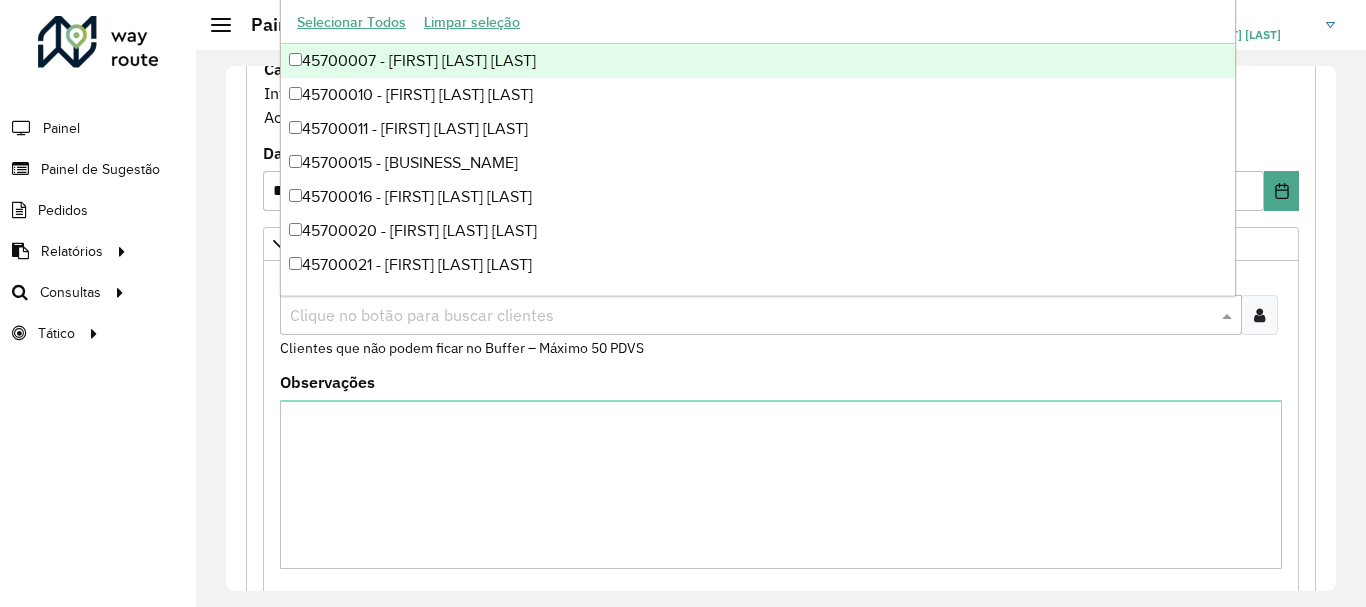 paste on "****" 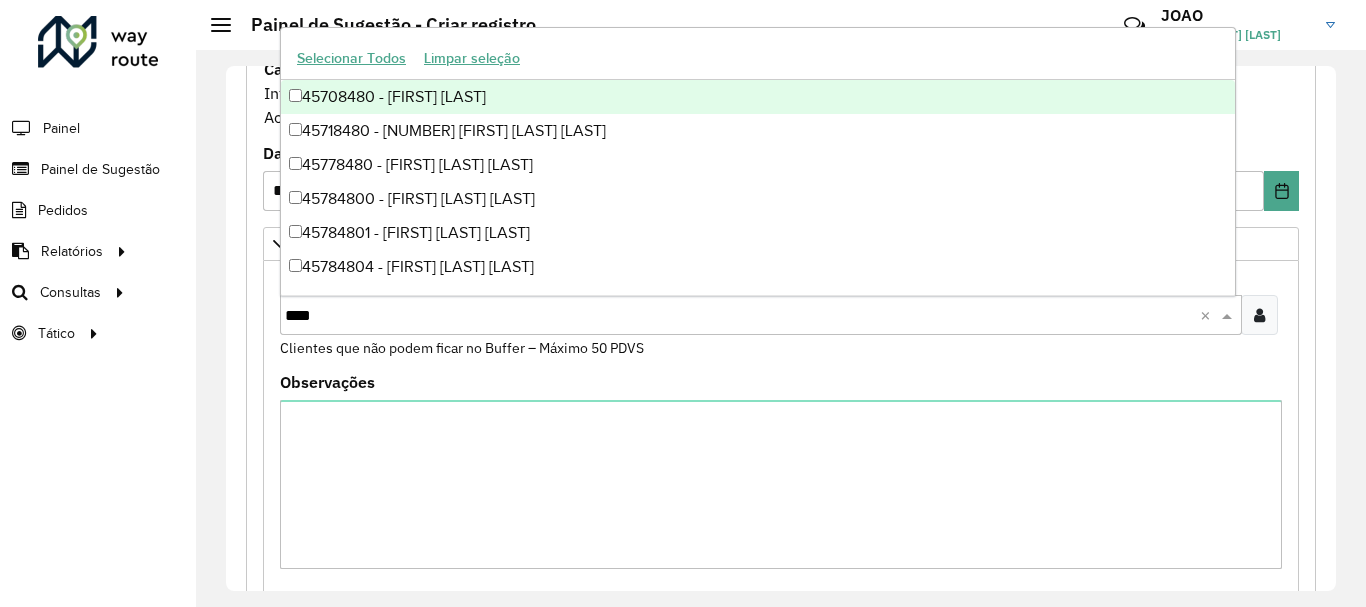 click on "45708480 - [FIRST] [LAST]" at bounding box center (758, 97) 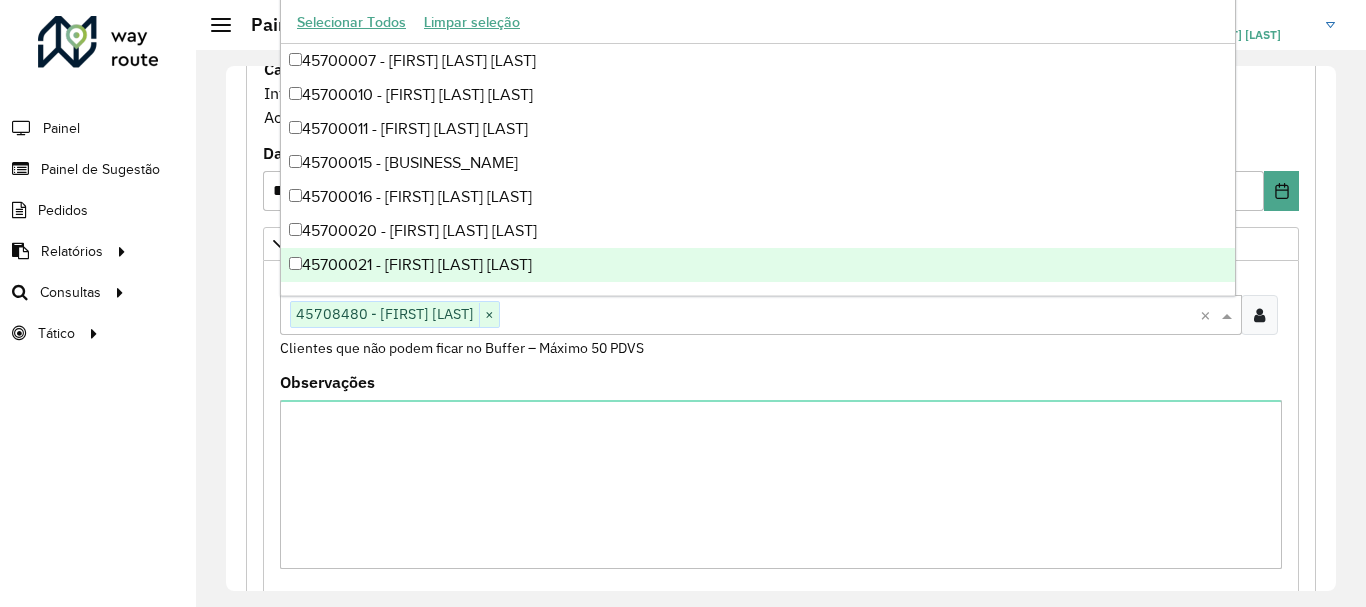 paste on "*****" 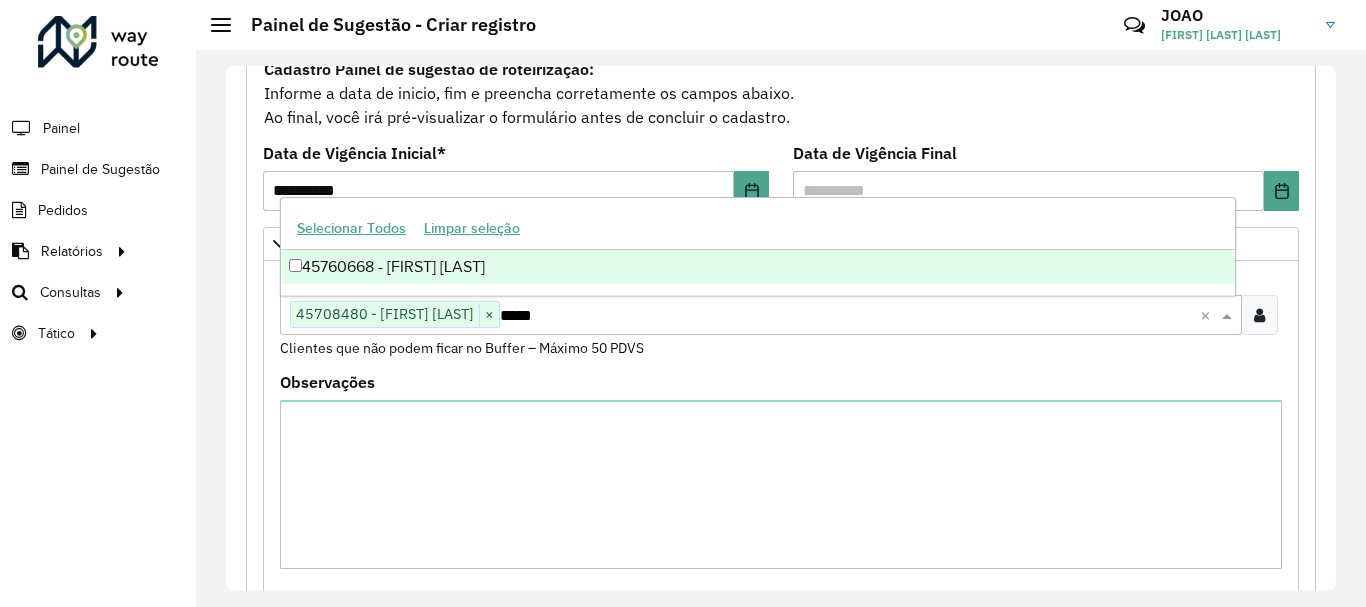 click on "45760668 - [FIRST] [LAST]" at bounding box center (758, 267) 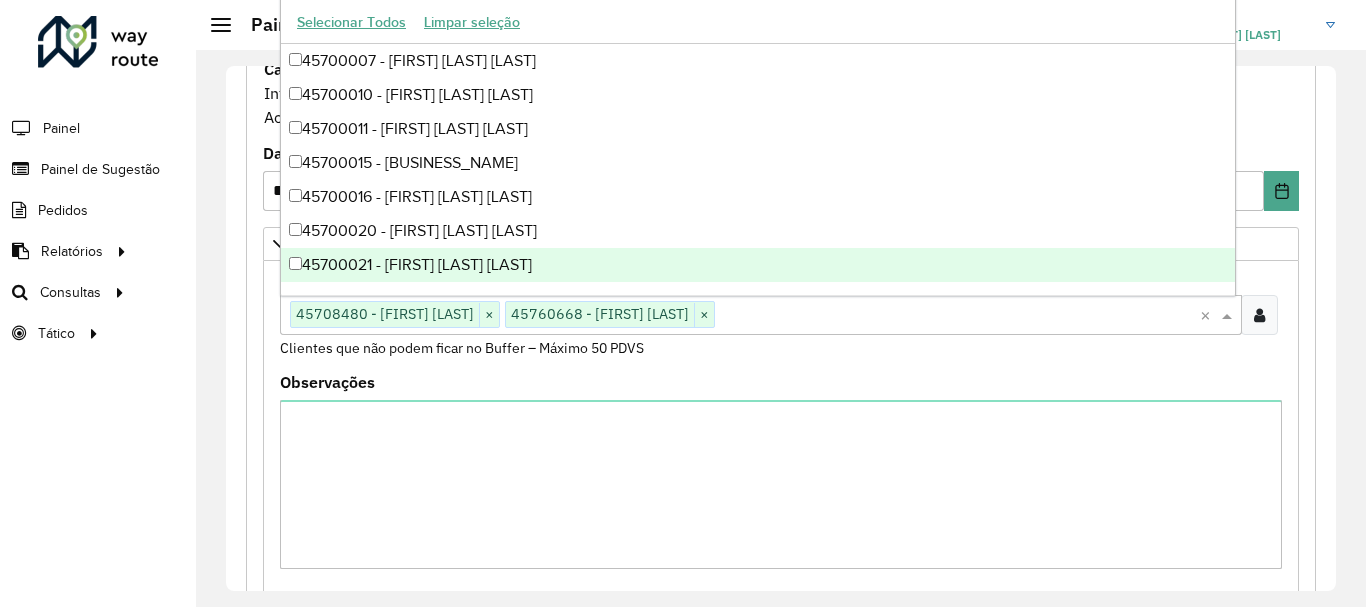 paste on "*****" 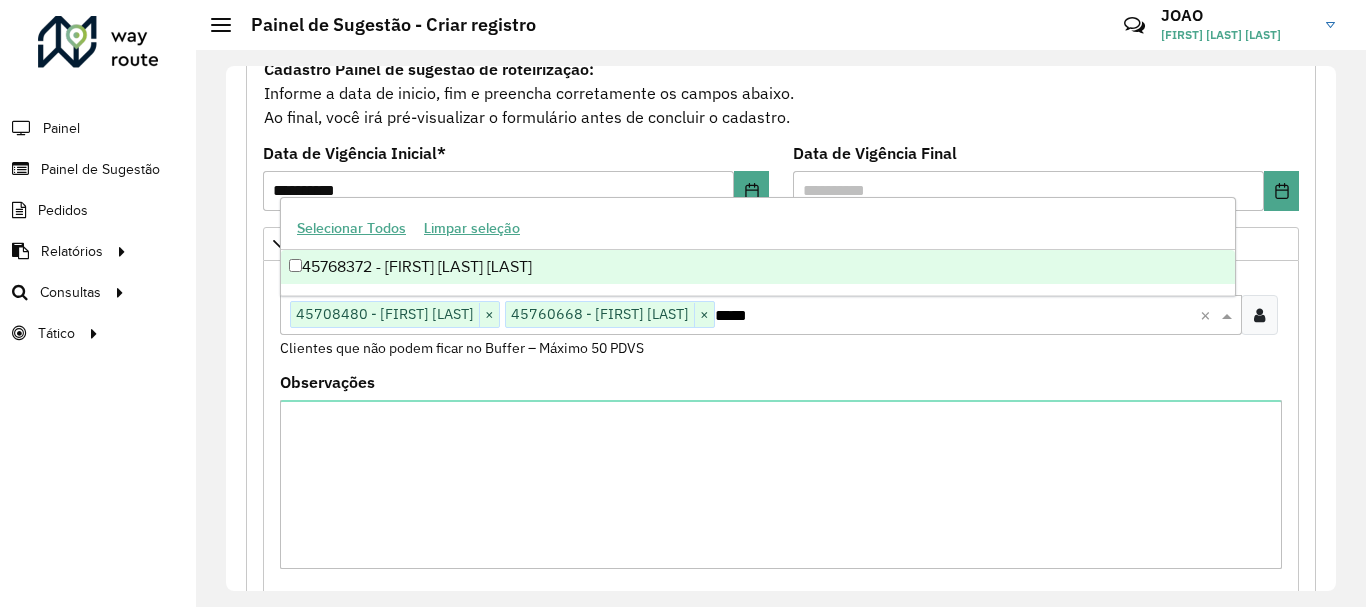click on "45768372 - [FIRST] [LAST] [LAST]" at bounding box center [758, 267] 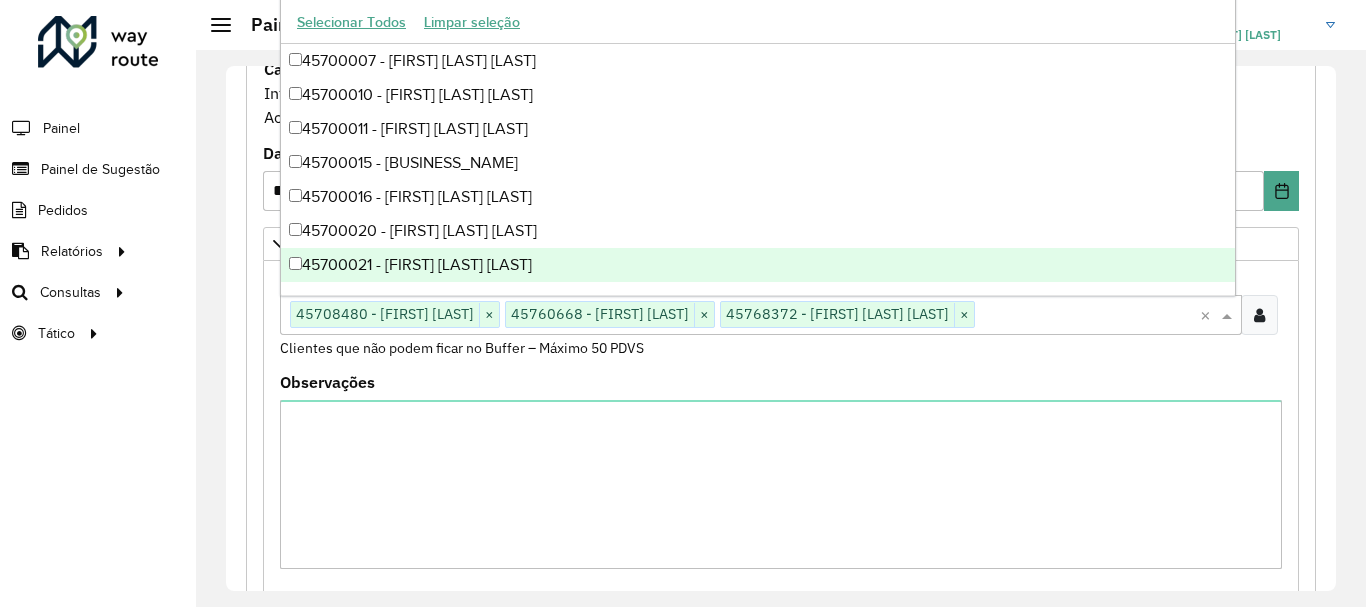 paste on "*****" 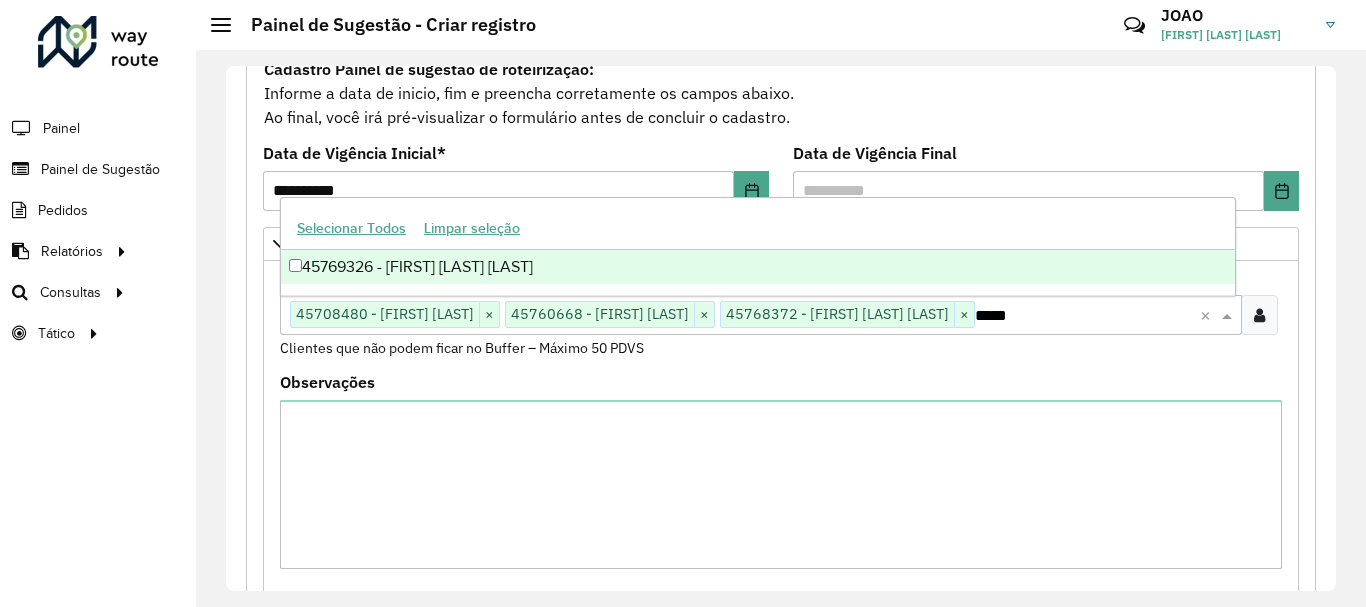 click on "45769326 - [FIRST] [LAST] [LAST]" at bounding box center [758, 267] 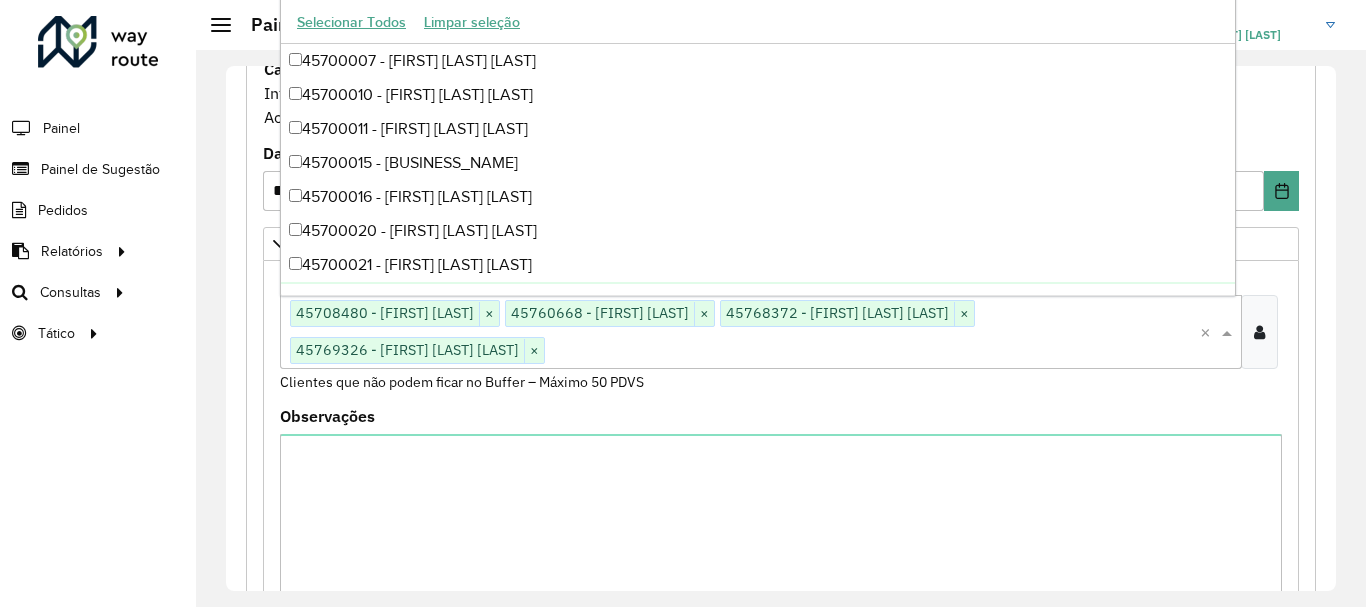 paste on "*****" 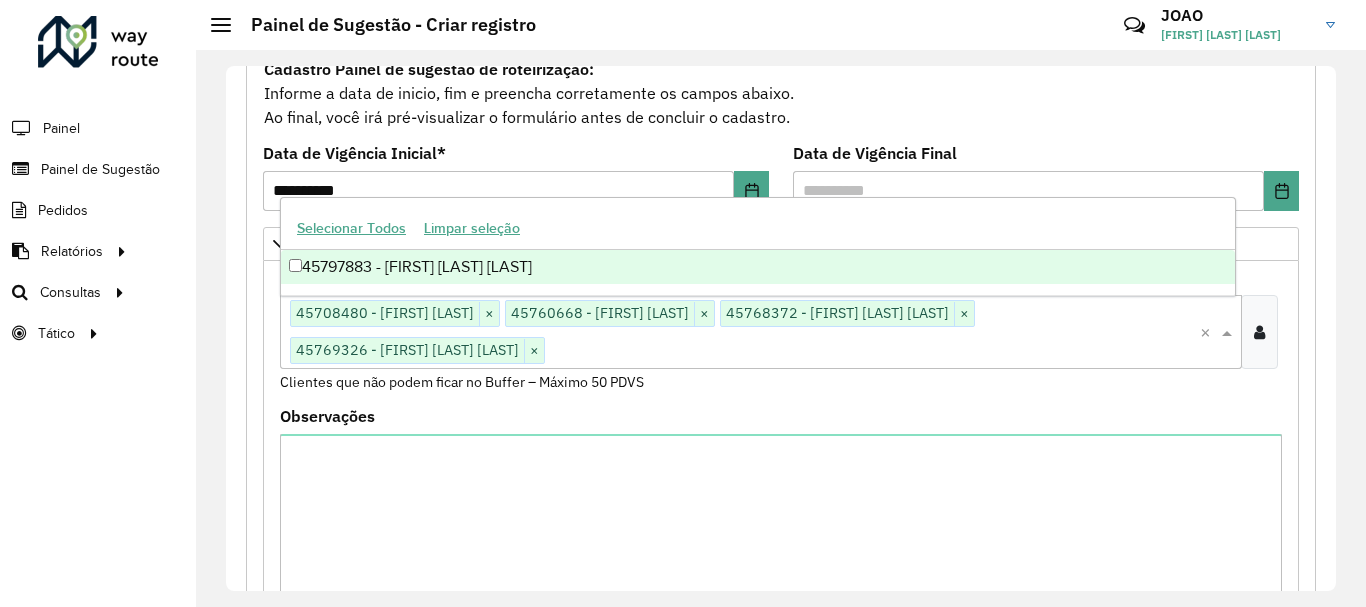 type on "*****" 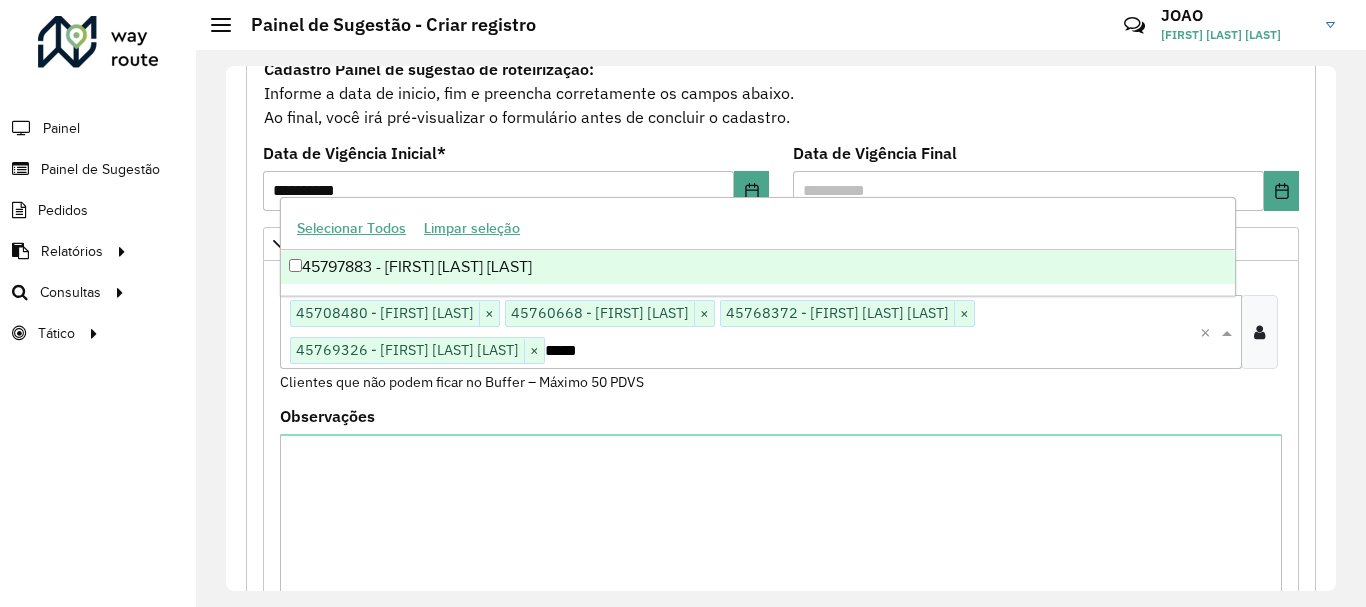 click on "45797883 - [FIRST] [LAST] [LAST]" at bounding box center [758, 267] 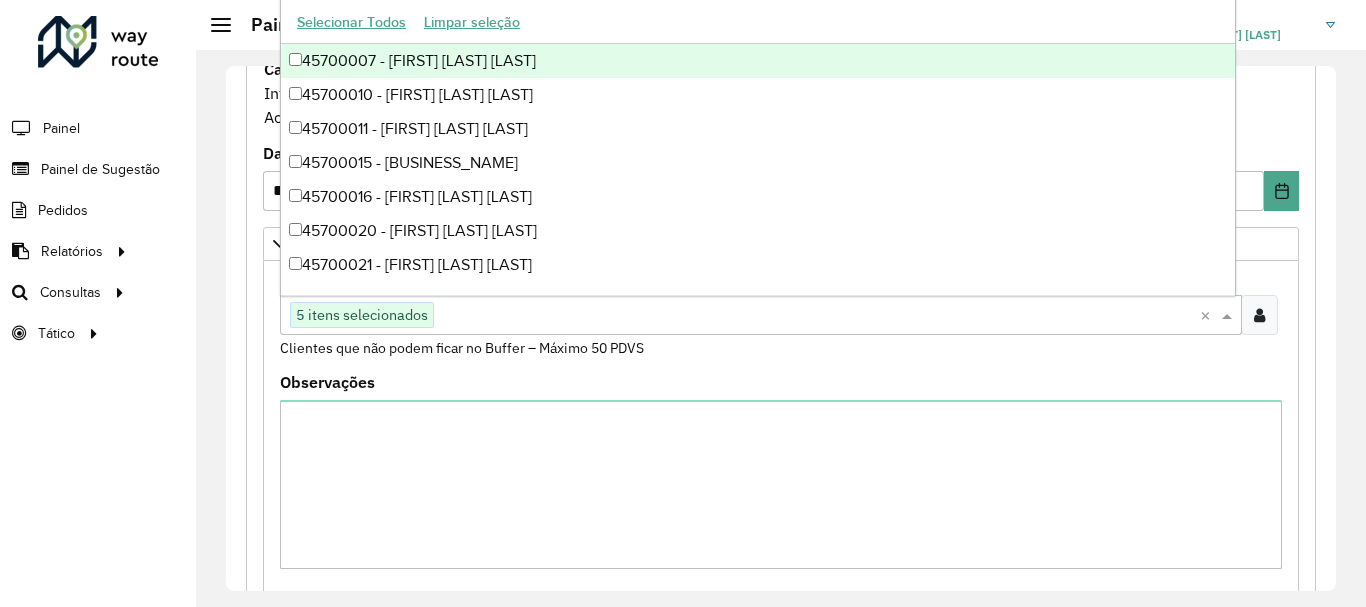 paste on "*****" 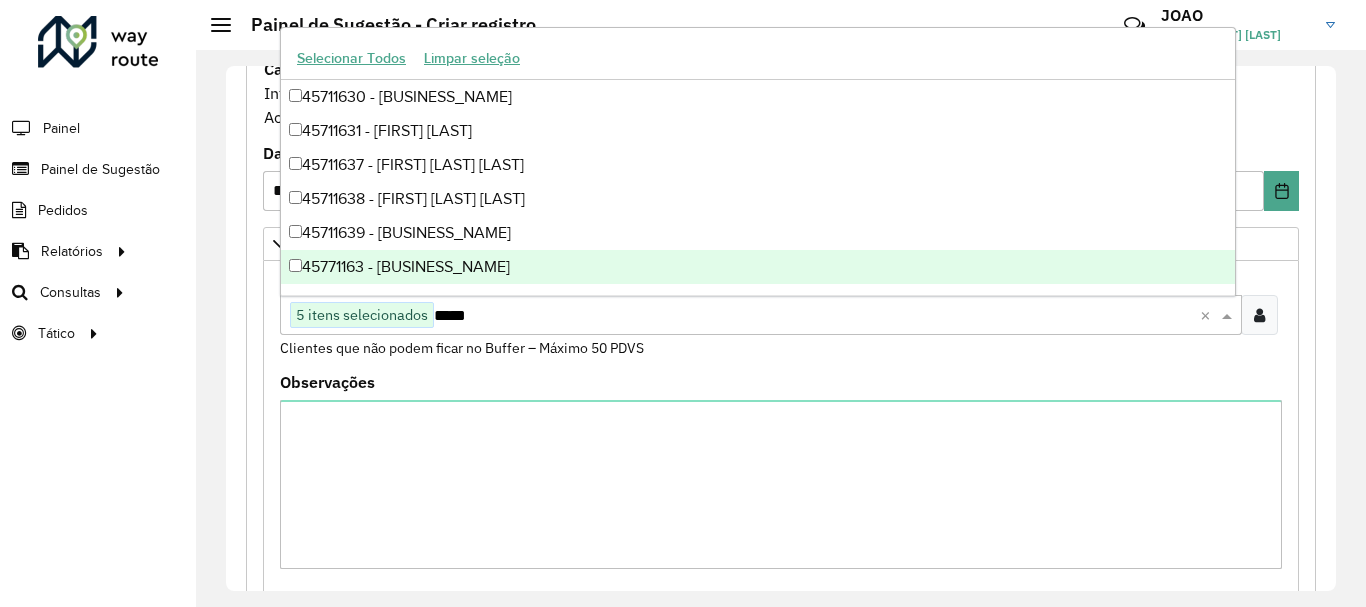 click on "45771163 - [BUSINESS_NAME]" at bounding box center (758, 267) 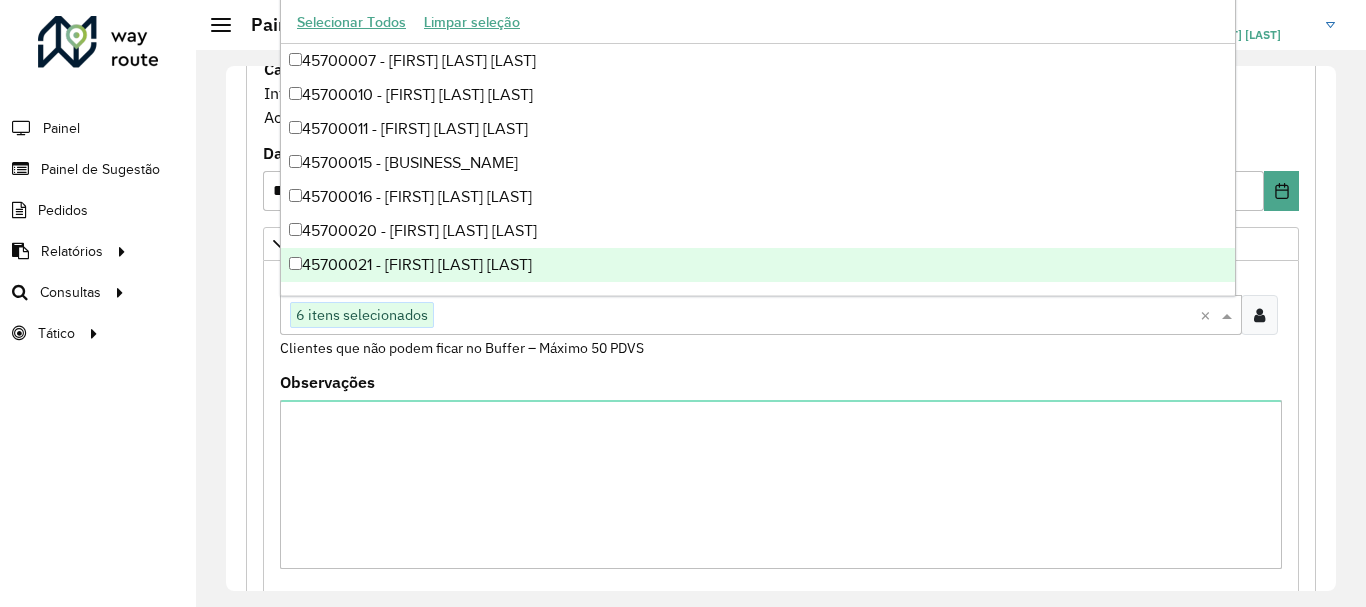 paste on "*****" 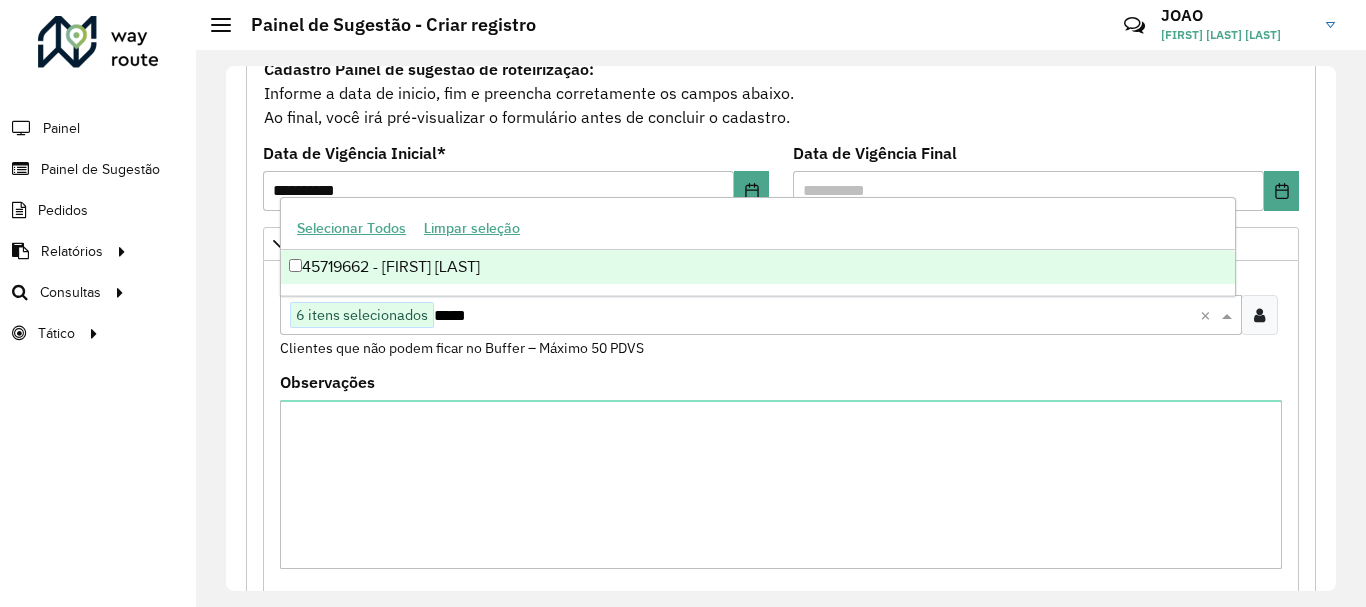 click on "45719662 - [FIRST] [LAST]" at bounding box center [758, 267] 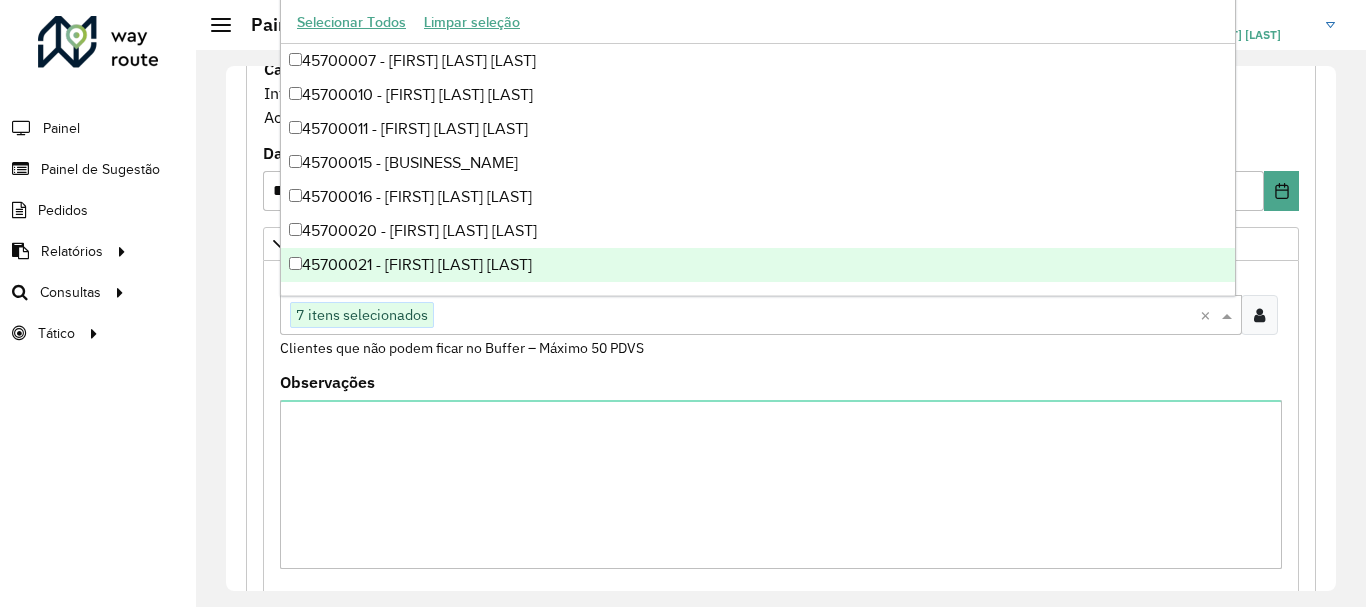 paste on "*****" 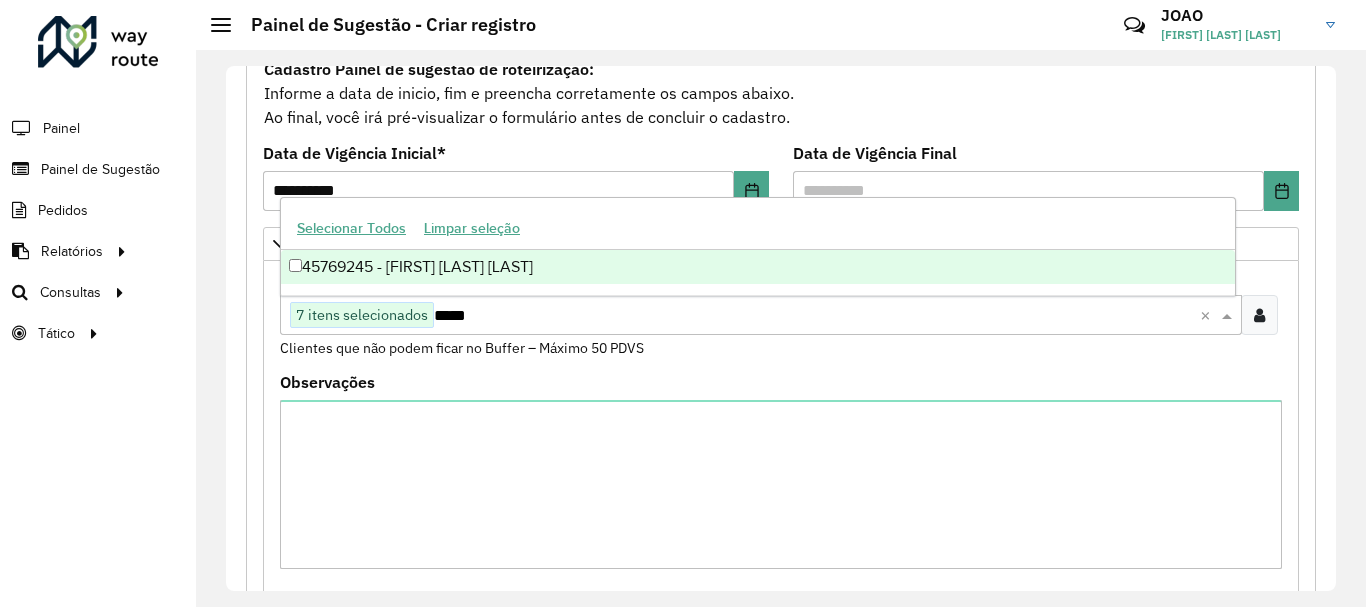 click on "45769245 - [FIRST] [LAST] [LAST]" at bounding box center (758, 267) 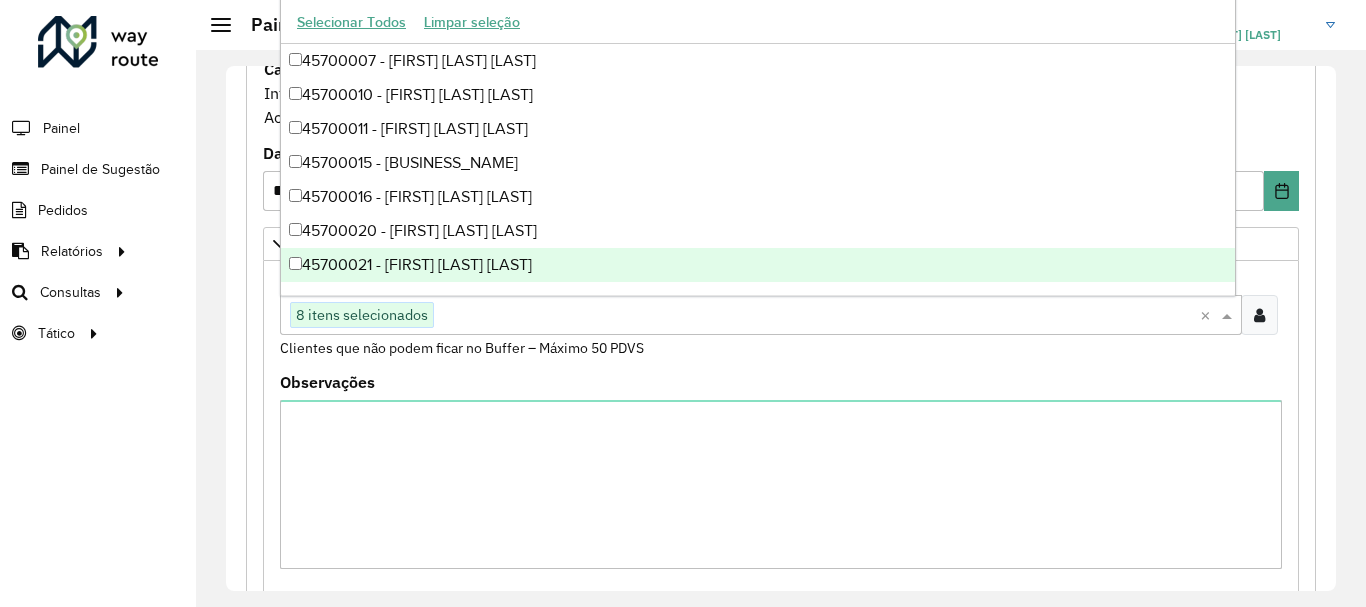 paste on "*****" 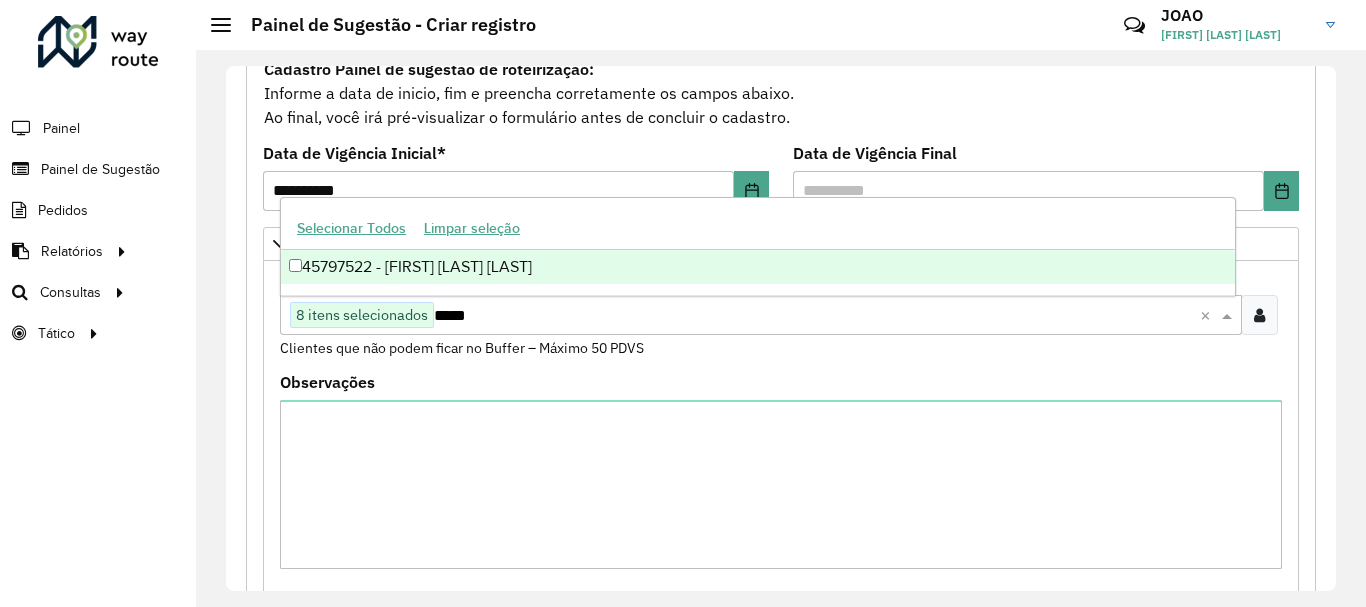 click on "45797522 - [FIRST] [LAST] [LAST]" at bounding box center [758, 267] 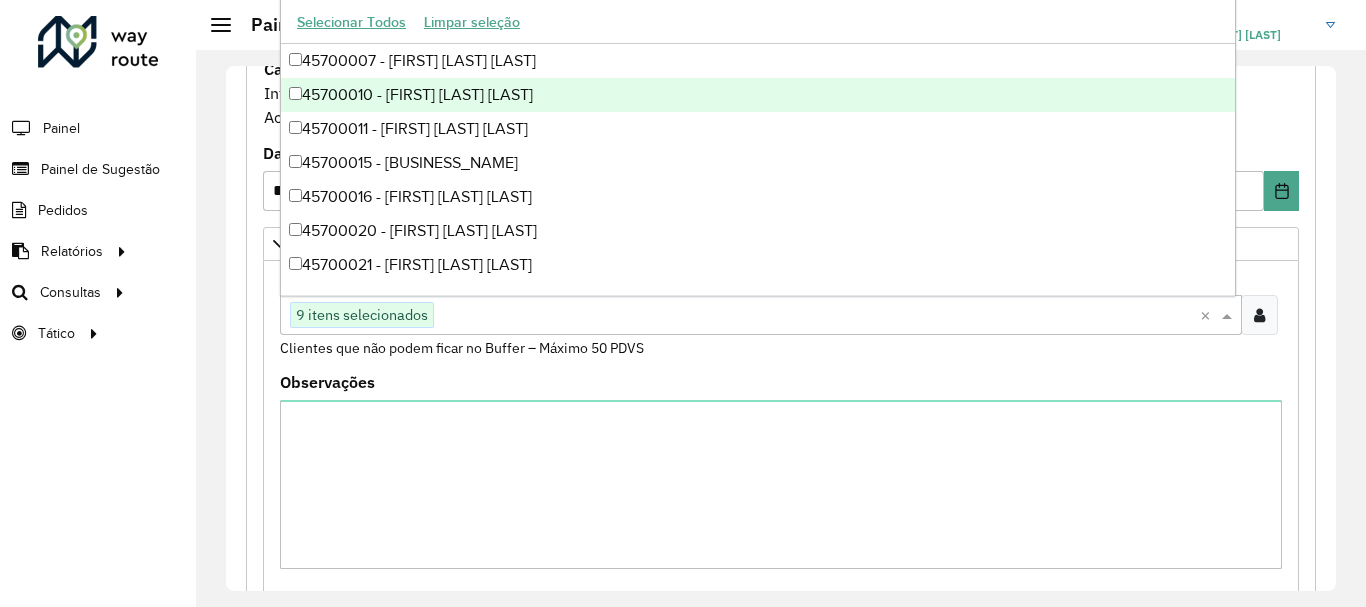 paste on "*****" 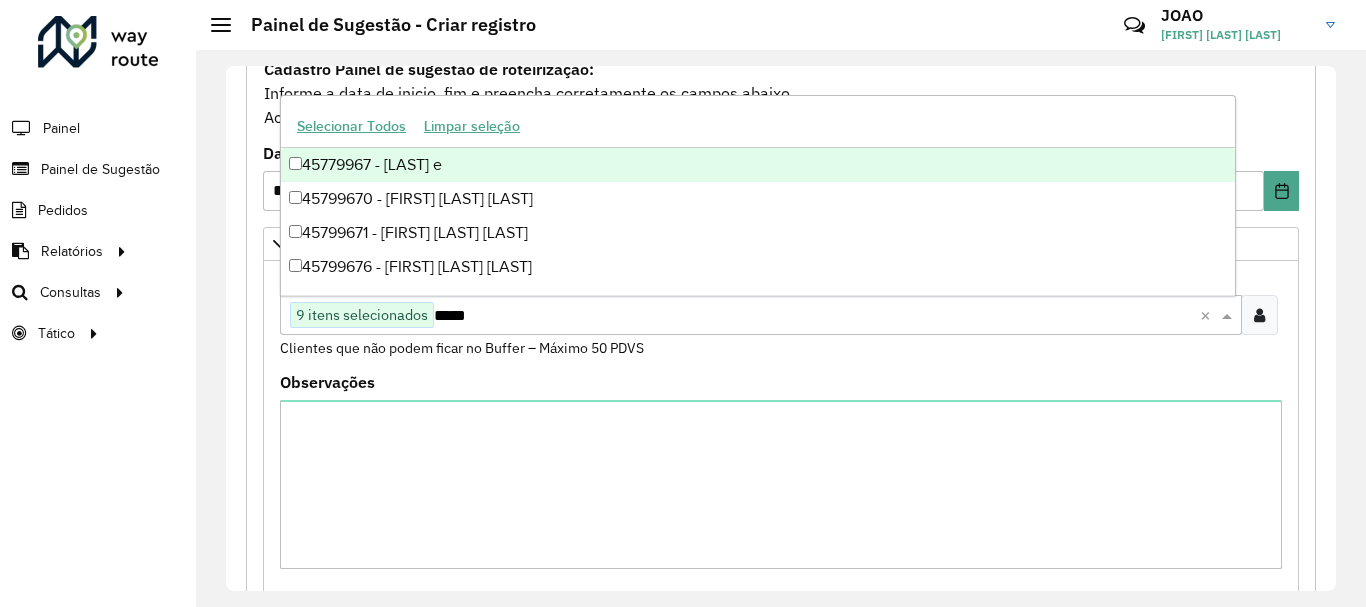 click on "45779967 - [LAST] e" at bounding box center (758, 165) 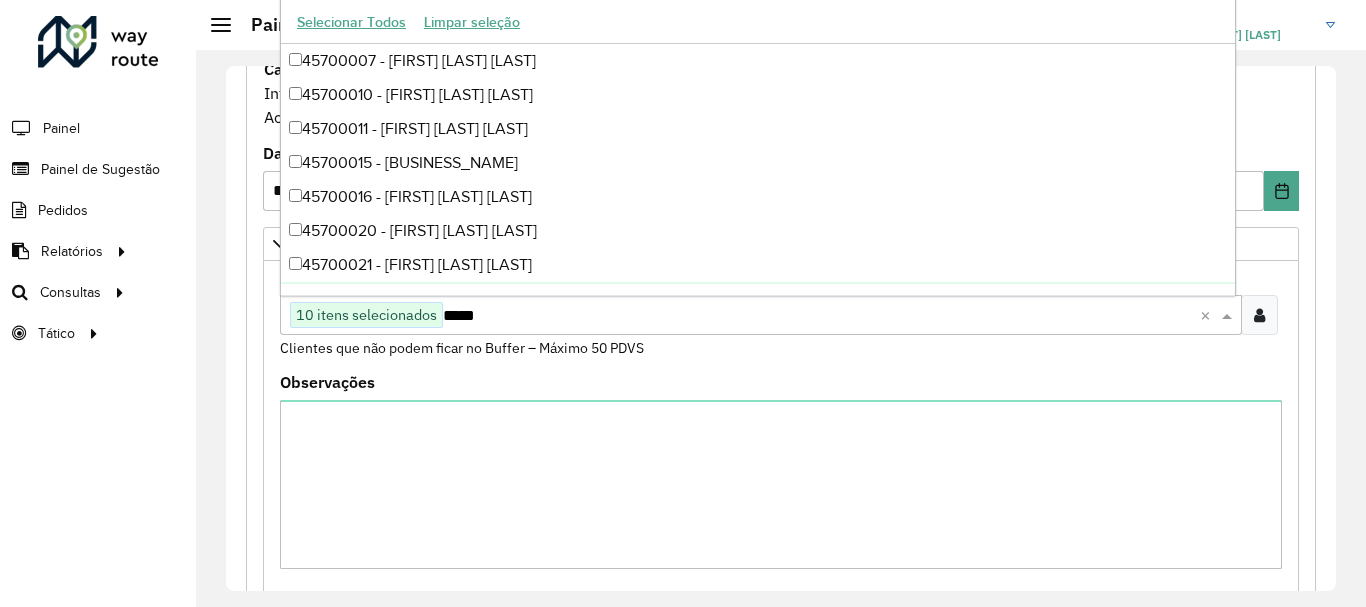 click on "Clientes  Clique no botão para buscar clientes 10 itens selecionados ***** × Clientes que não podem ficar no Buffer – Máximo 50 PDVS  Observações" at bounding box center [781, 428] 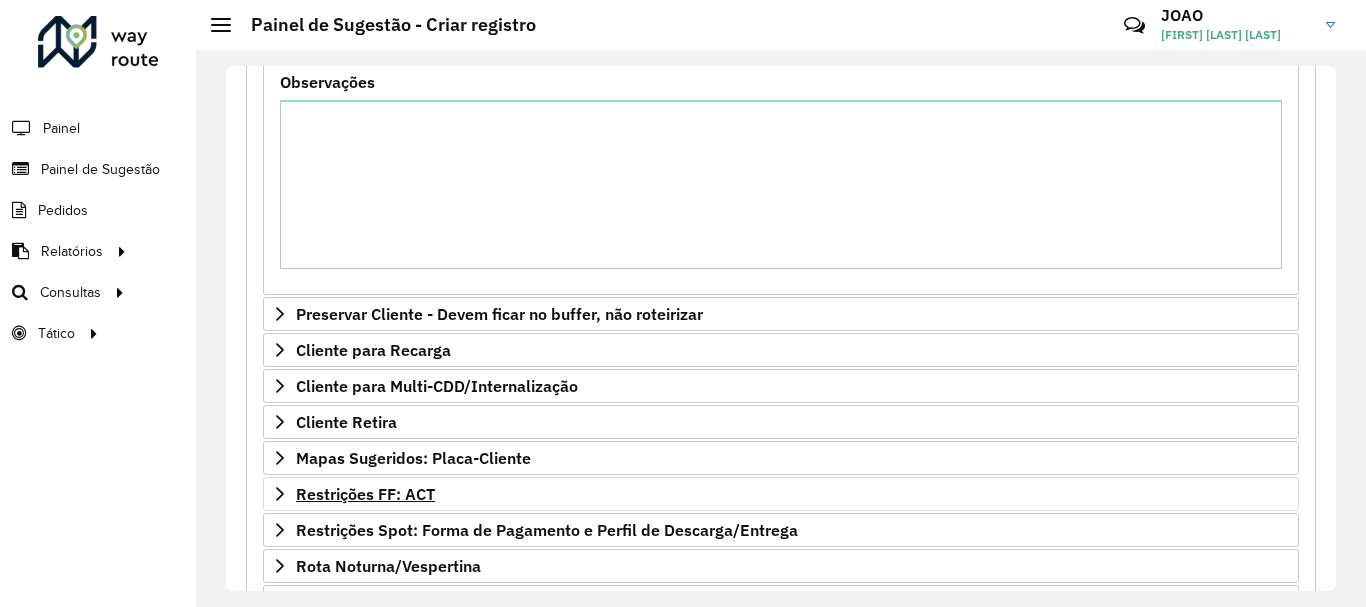 scroll, scrollTop: 600, scrollLeft: 0, axis: vertical 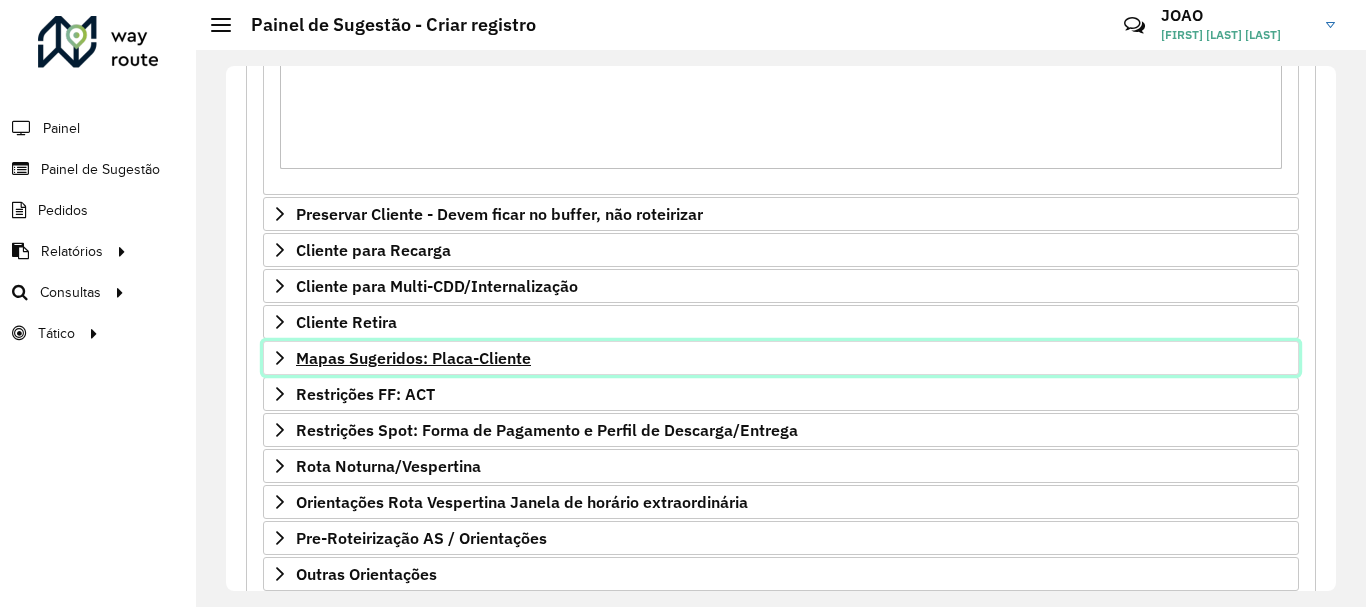 click on "Mapas Sugeridos: Placa-Cliente" at bounding box center [413, 358] 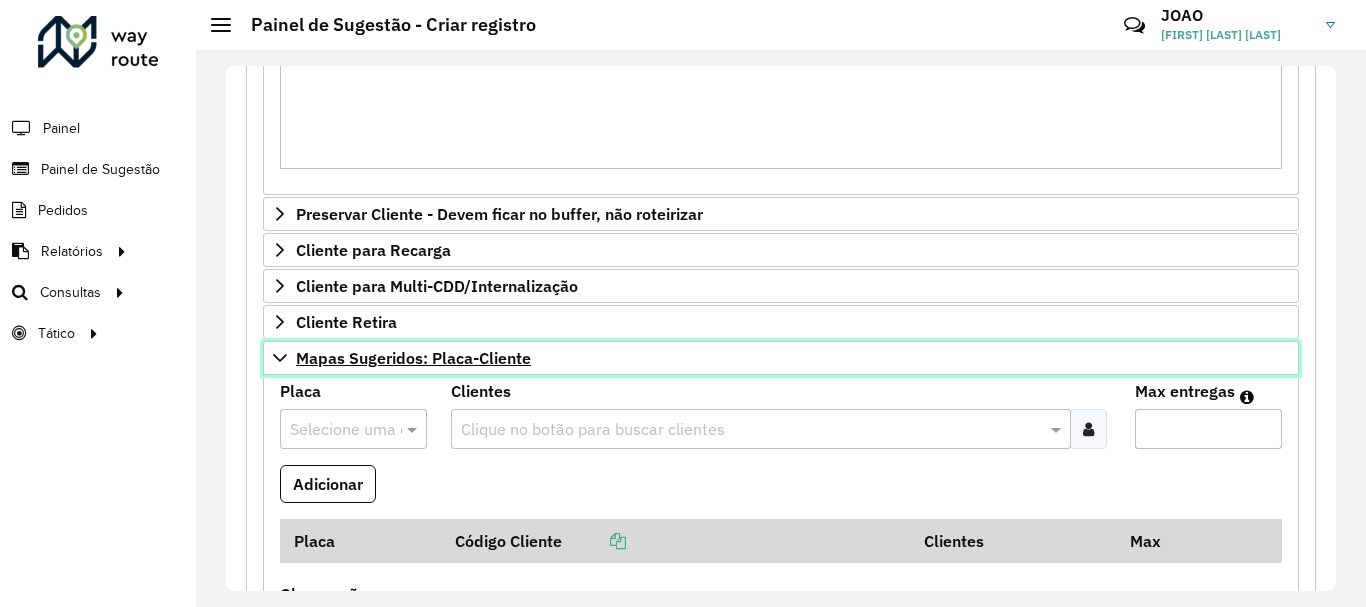 click on "Mapas Sugeridos: Placa-Cliente" at bounding box center [413, 358] 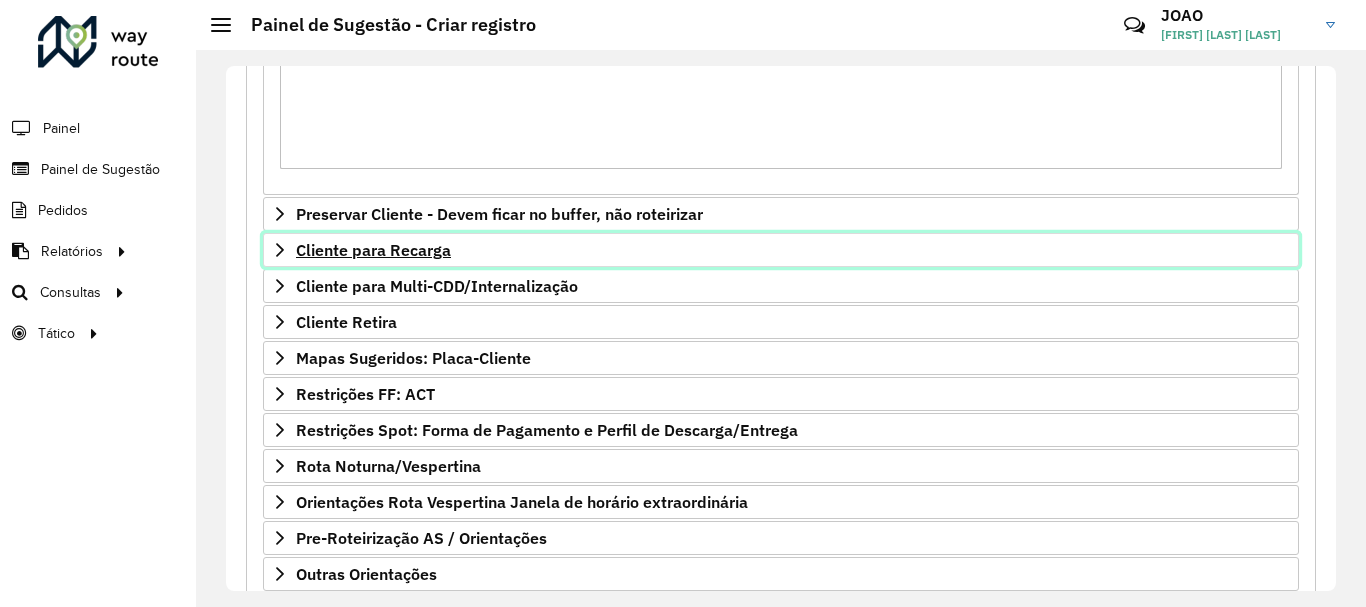 click on "Cliente para Recarga" at bounding box center (373, 250) 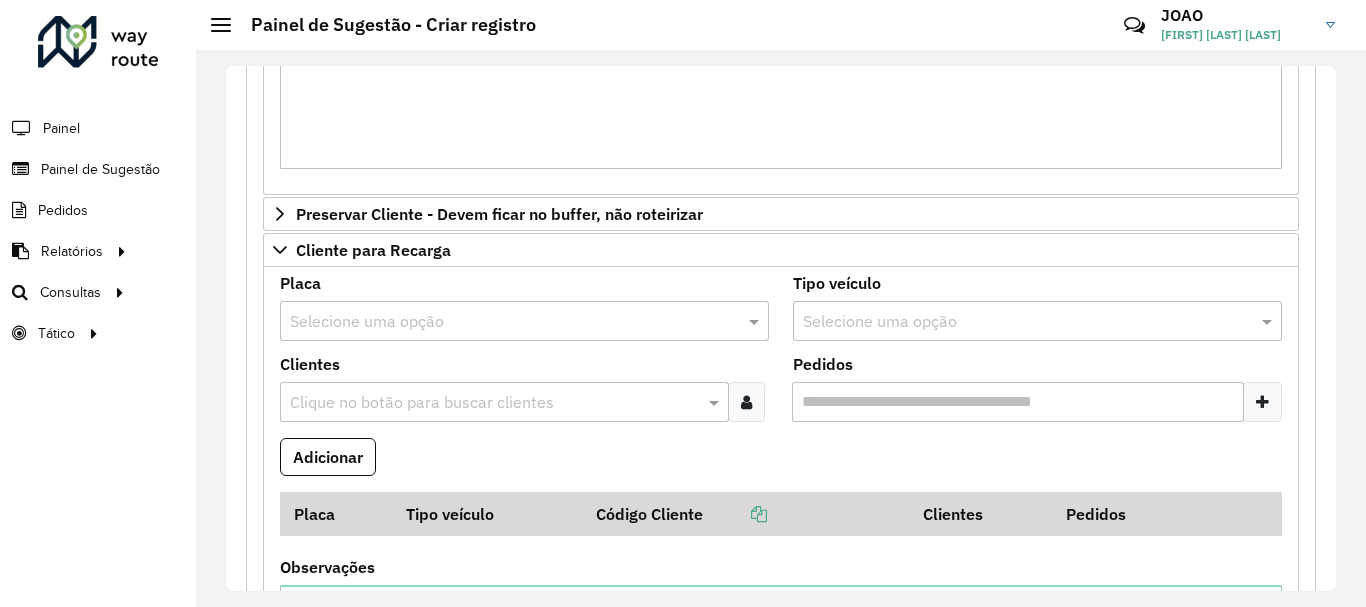 click at bounding box center [494, 403] 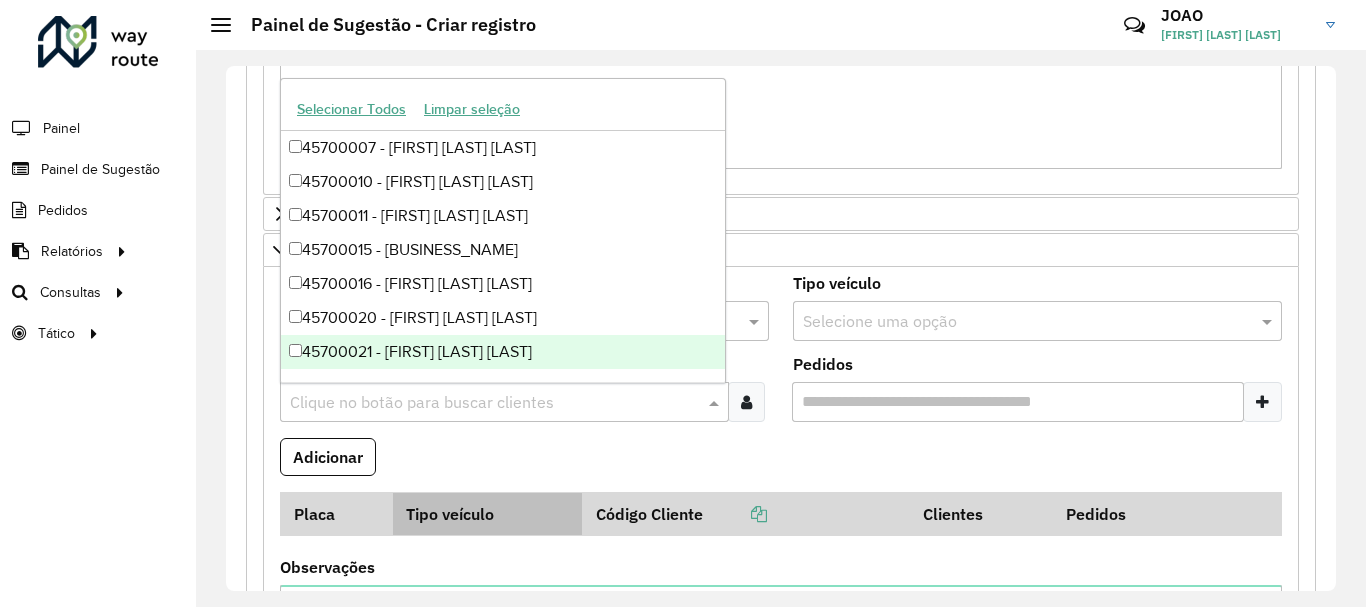 paste on "*****" 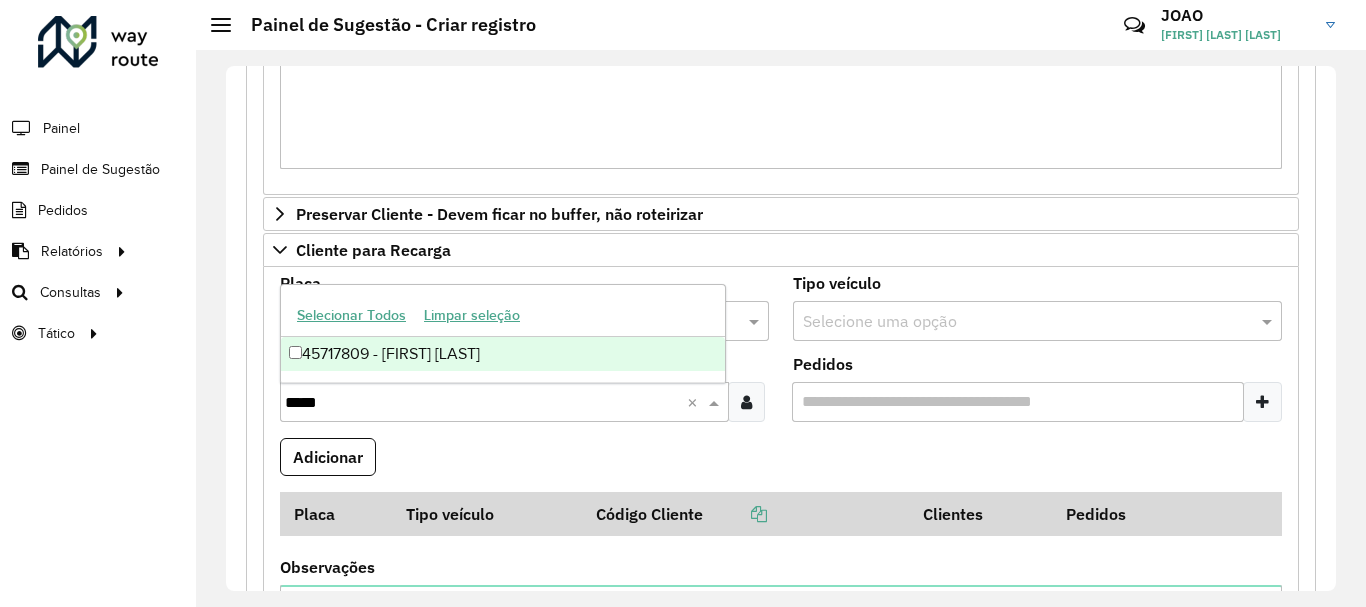click on "45717809 - [FIRST] [LAST]" at bounding box center [503, 354] 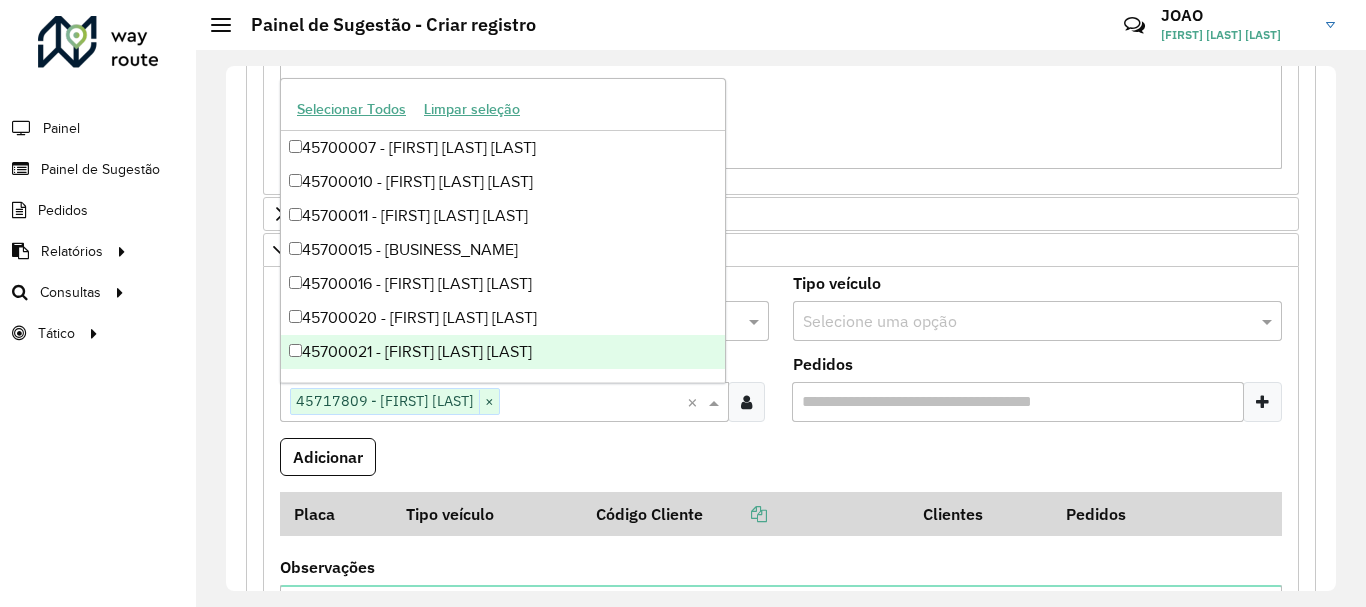 paste on "*****" 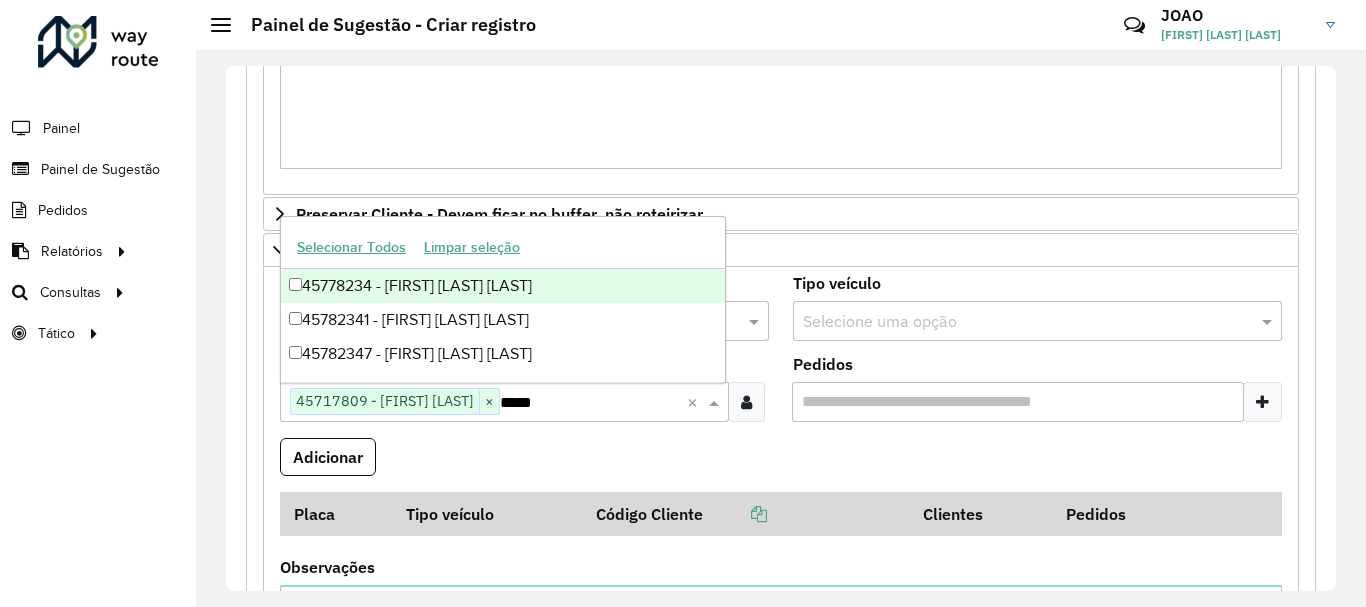 click on "45778234 - [FIRST] [LAST] [LAST]" at bounding box center [503, 286] 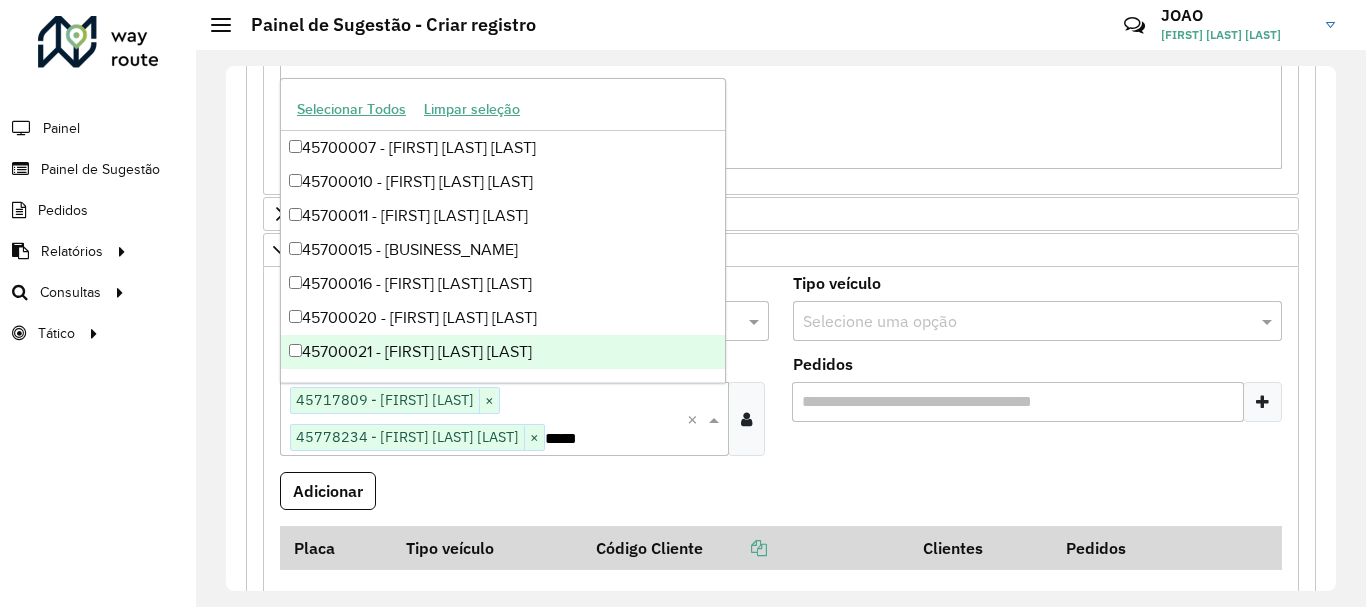 click on "Adicionar" at bounding box center (328, 491) 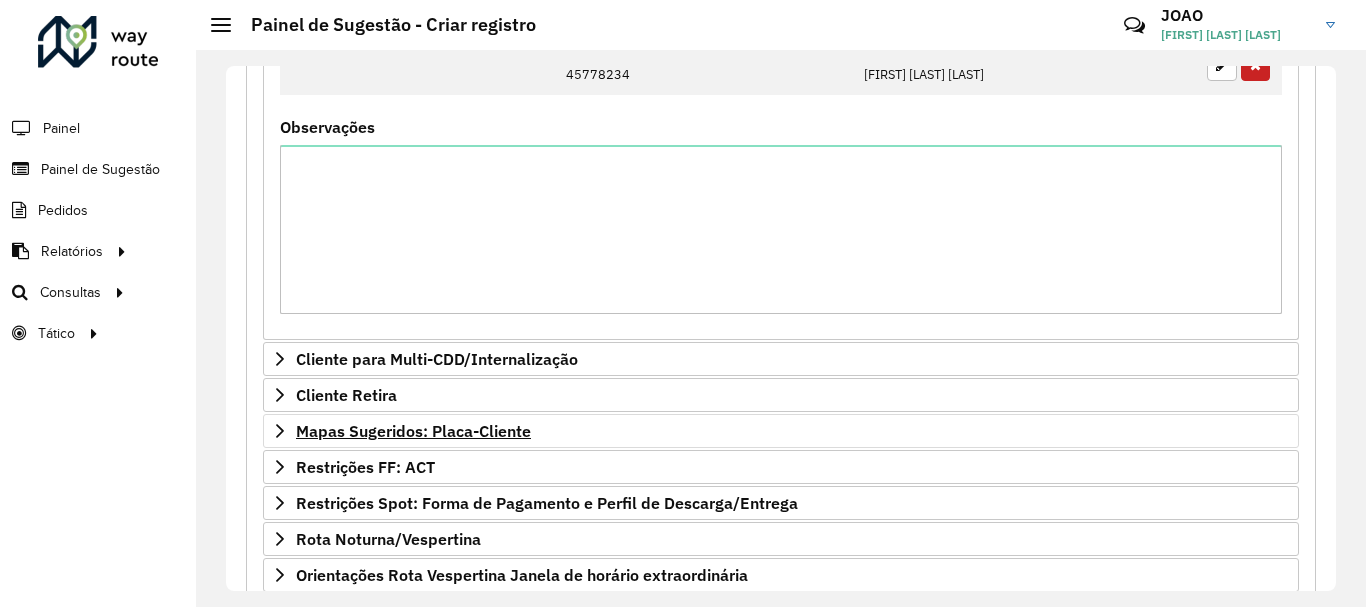 scroll, scrollTop: 500, scrollLeft: 0, axis: vertical 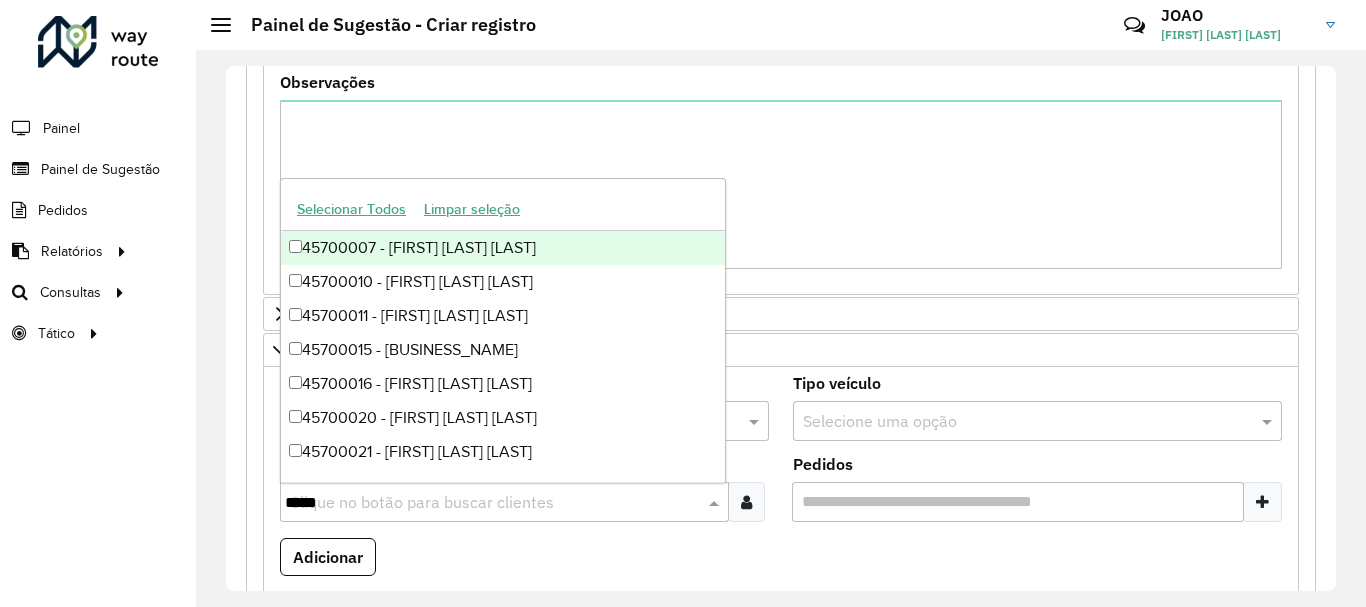 click on "Clique no botão para buscar clientes *****" at bounding box center (504, 502) 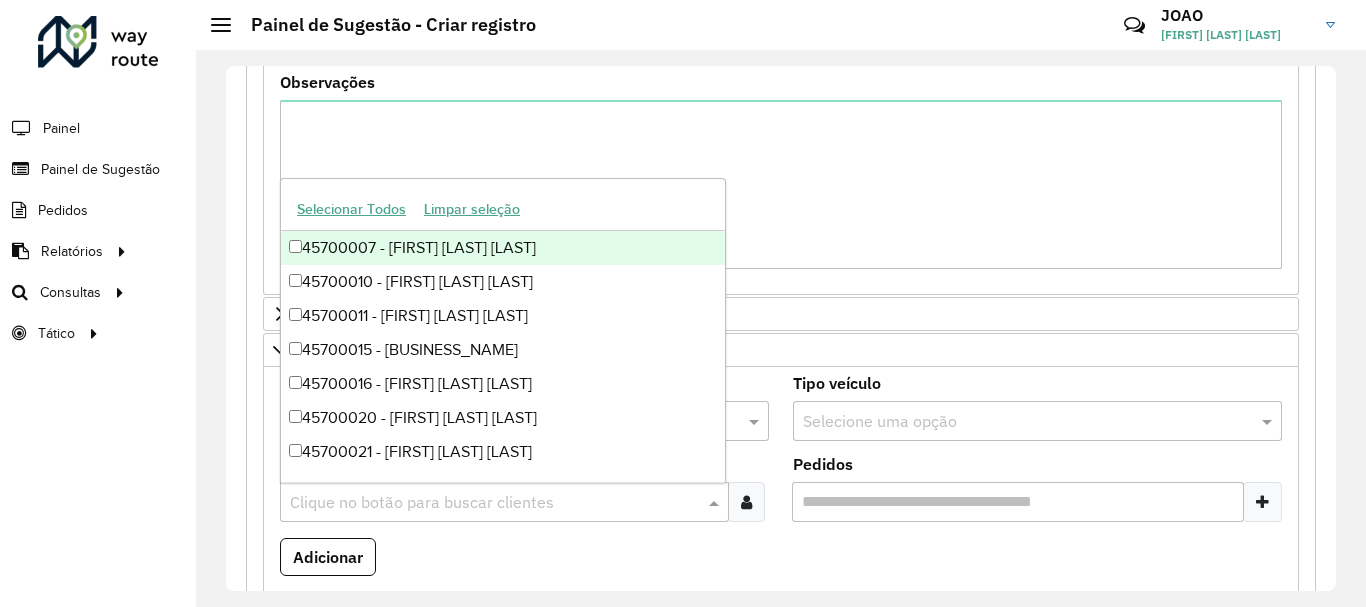 paste on "****" 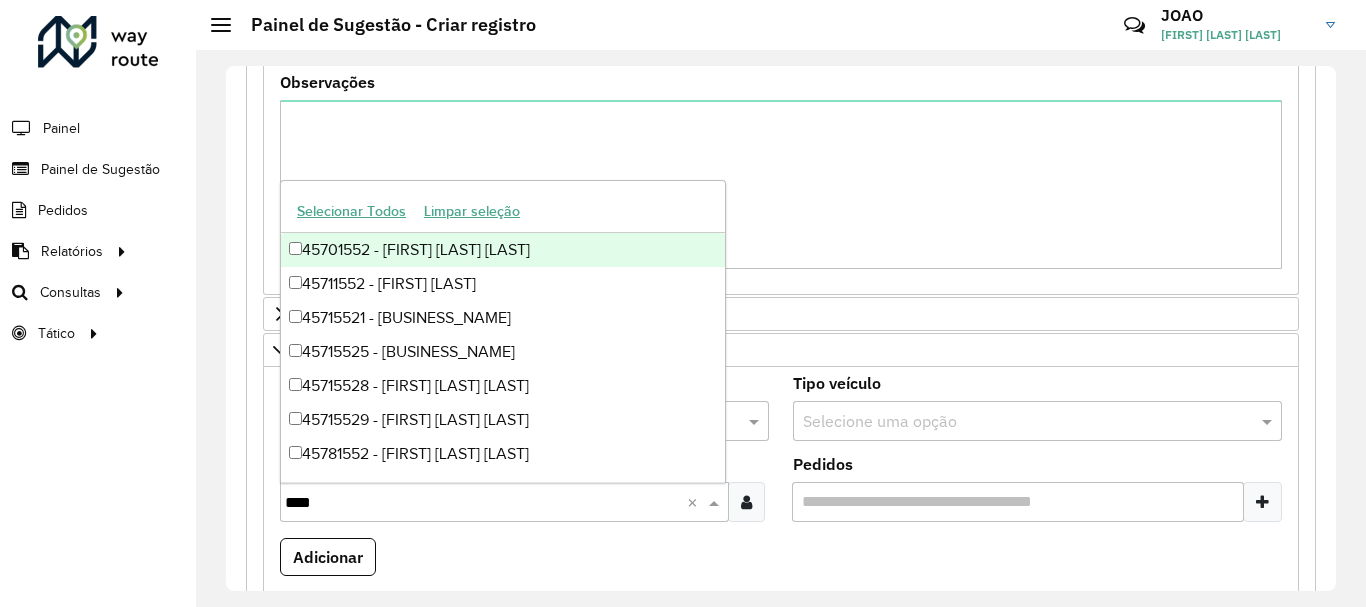 click on "45701552 - [FIRST] [LAST] [LAST]" at bounding box center (503, 250) 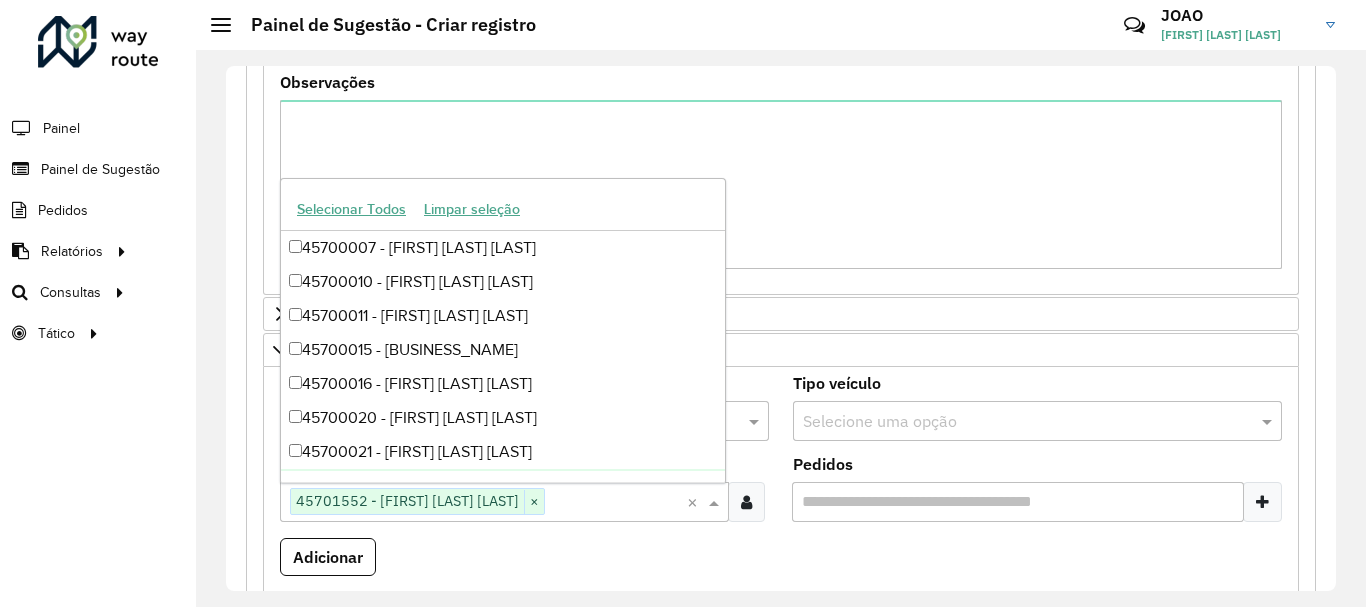 paste on "****" 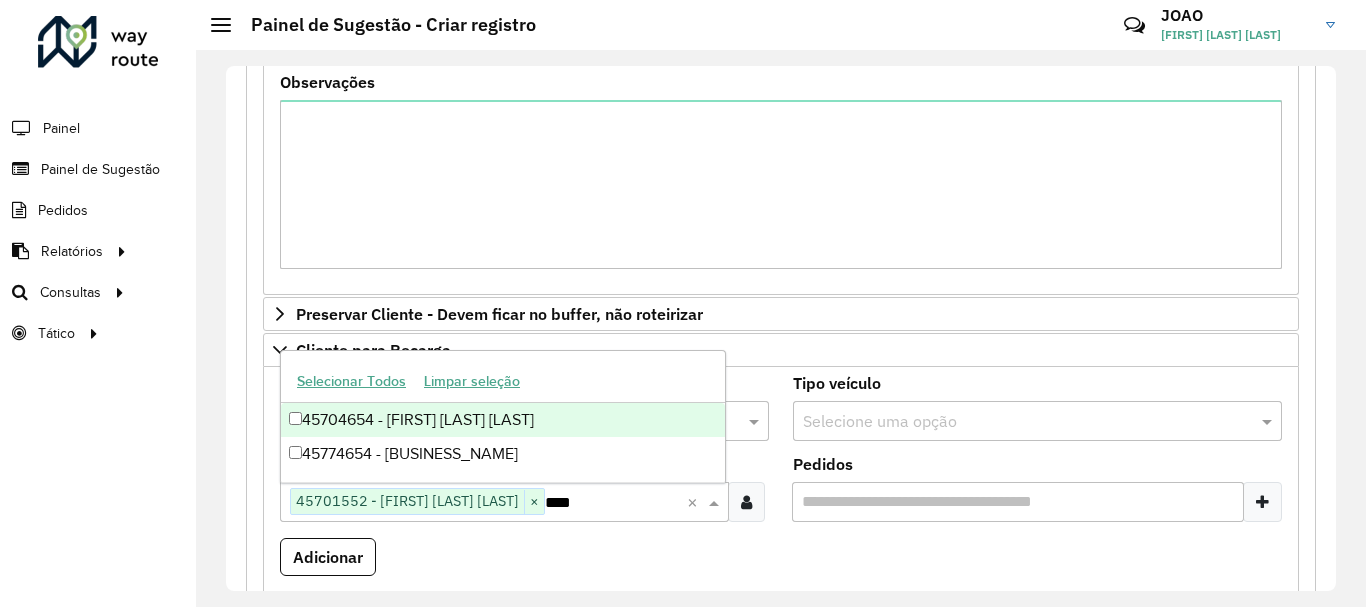 click on "45704654 - [FIRST] [LAST] [LAST]" at bounding box center (503, 420) 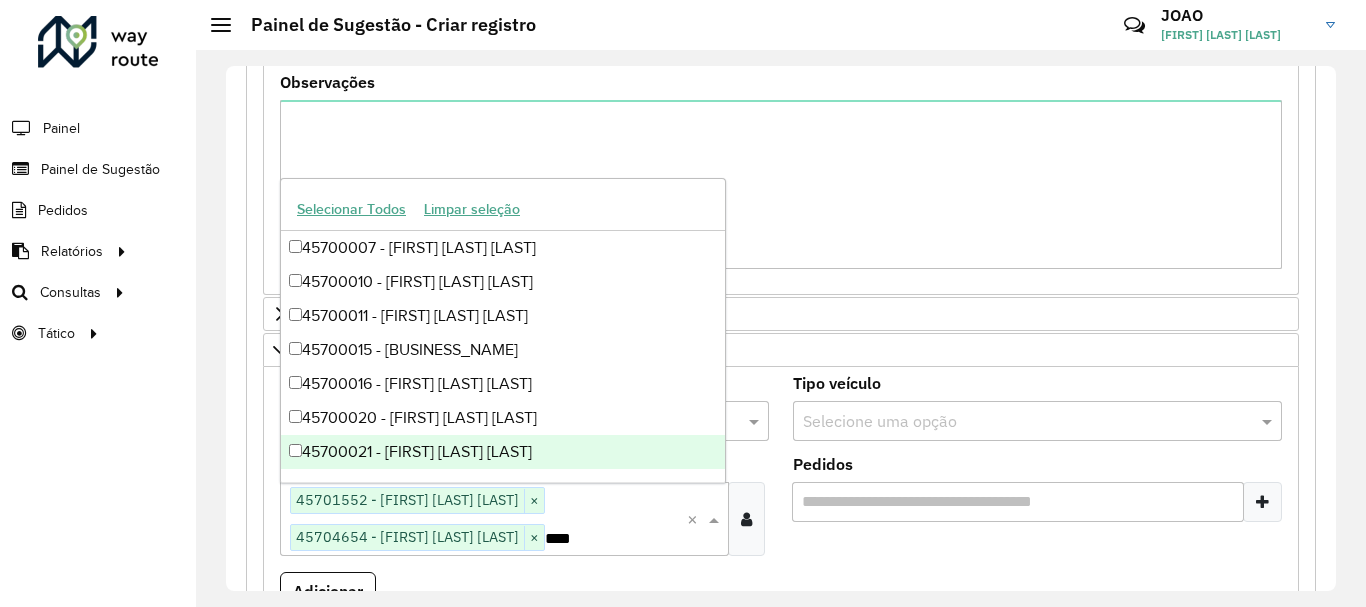 click on "Adicionar" at bounding box center [781, 599] 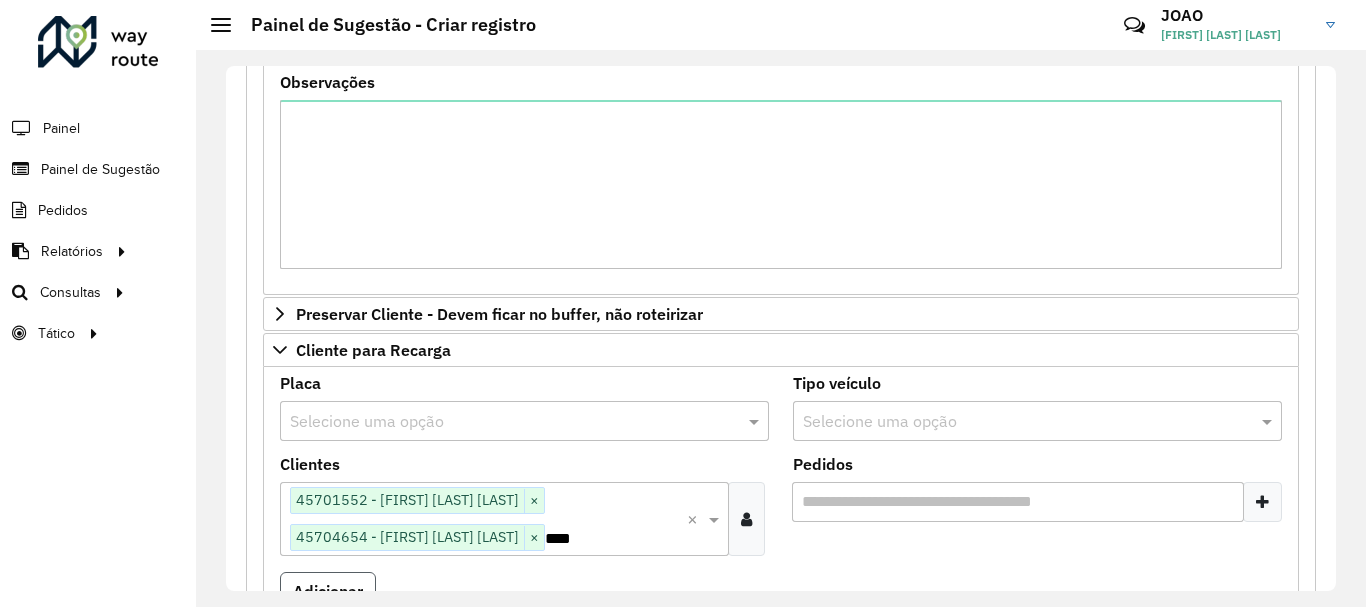 click on "Adicionar" at bounding box center (328, 591) 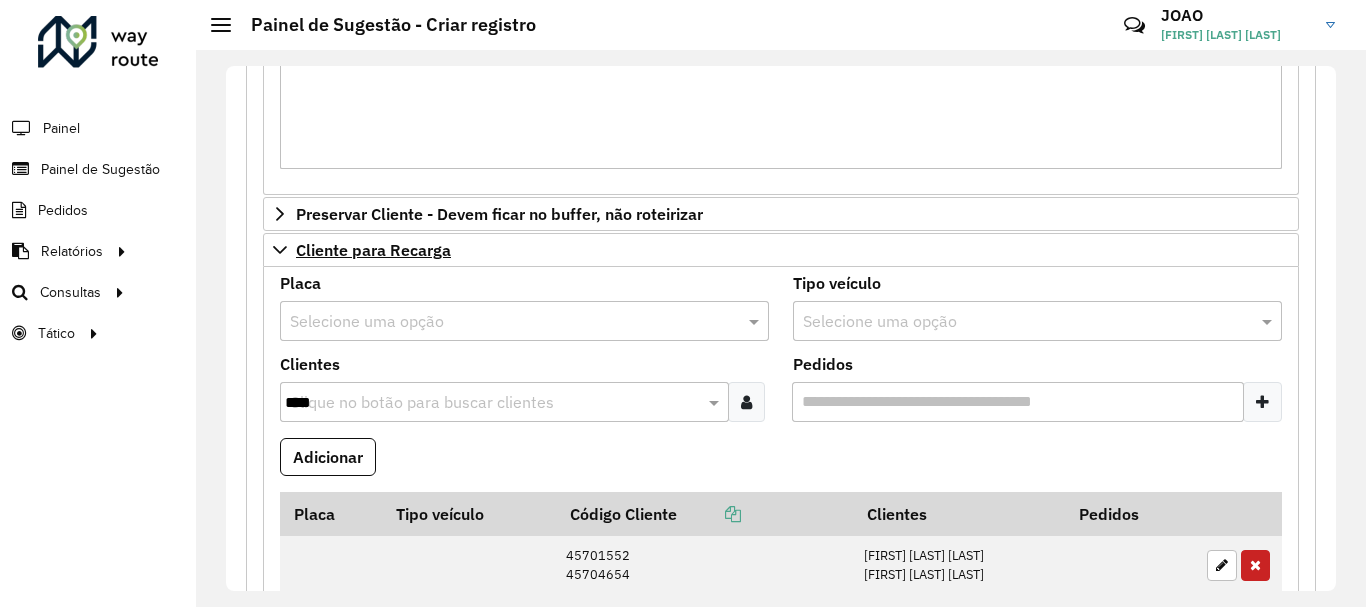 scroll, scrollTop: 800, scrollLeft: 0, axis: vertical 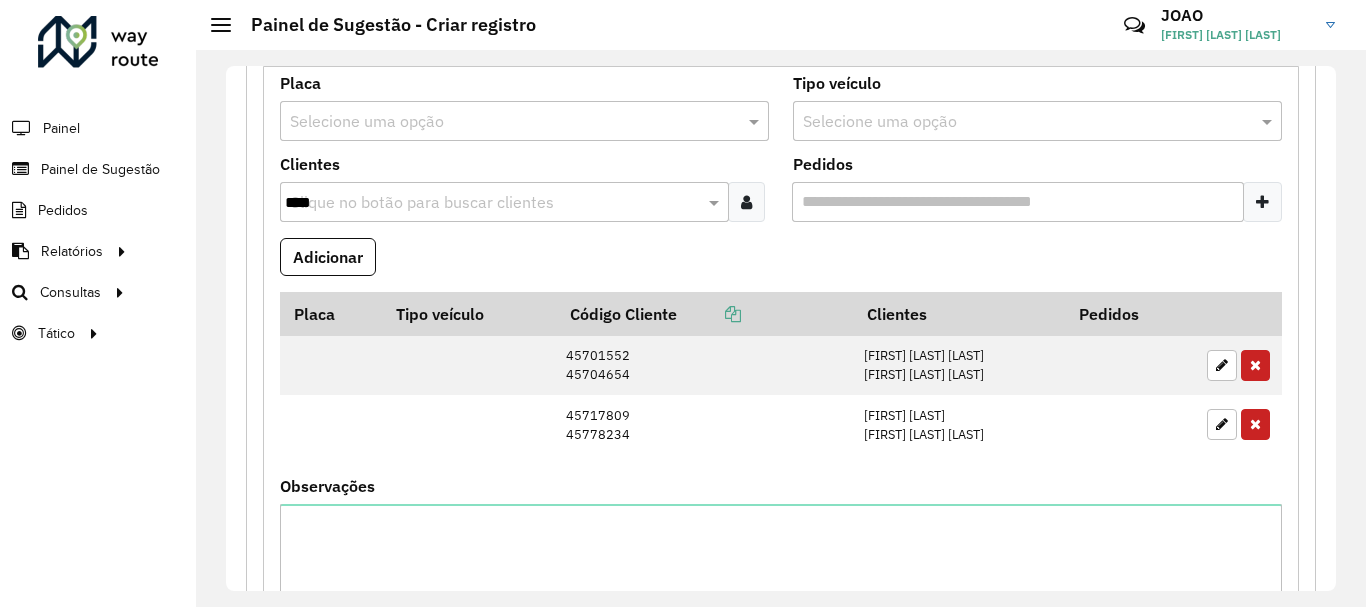 type 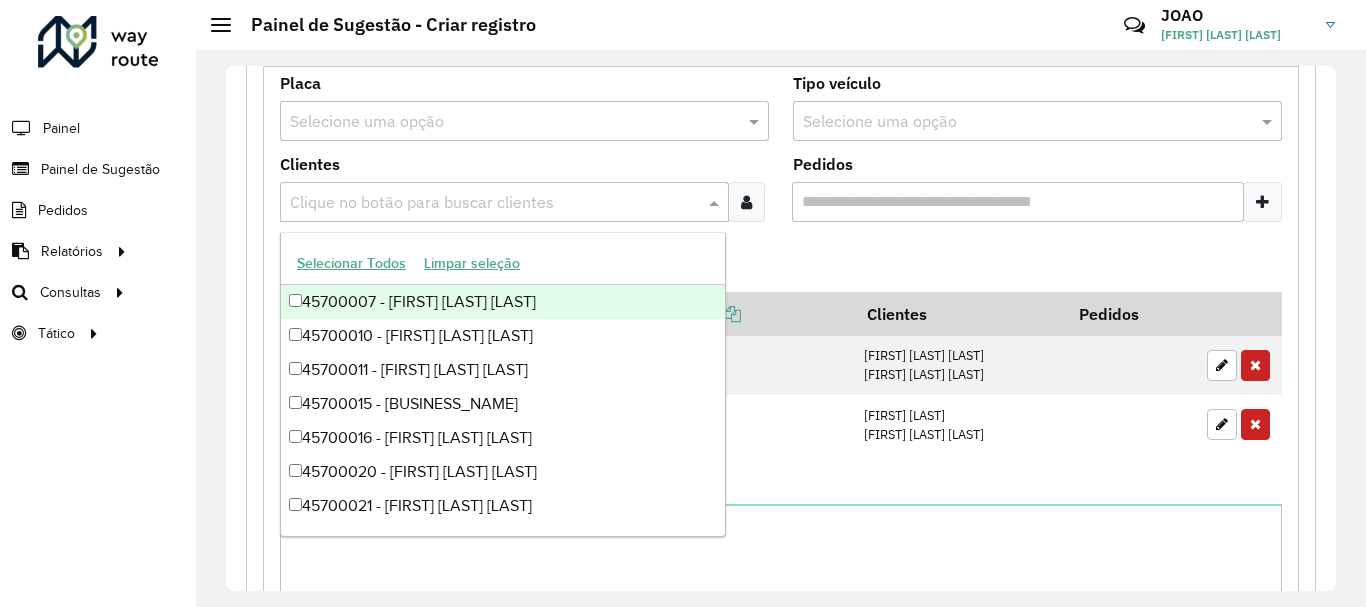 paste on "****" 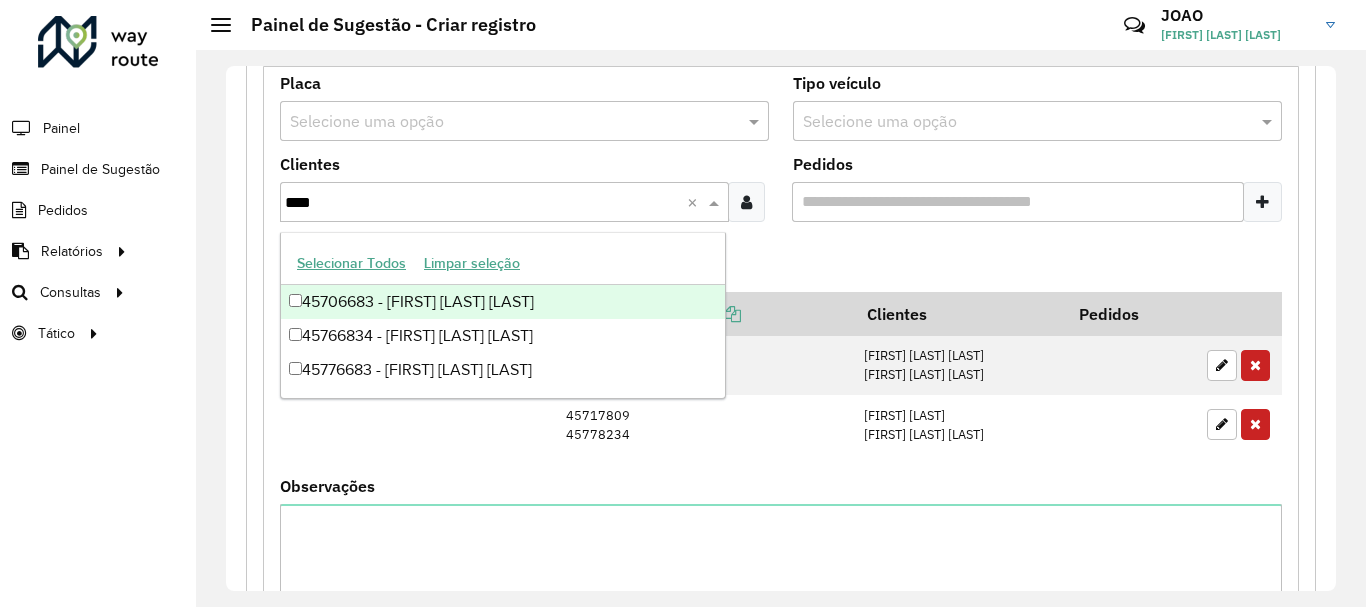 click on "45706683 - [FIRST] [LAST] [LAST]" at bounding box center [503, 302] 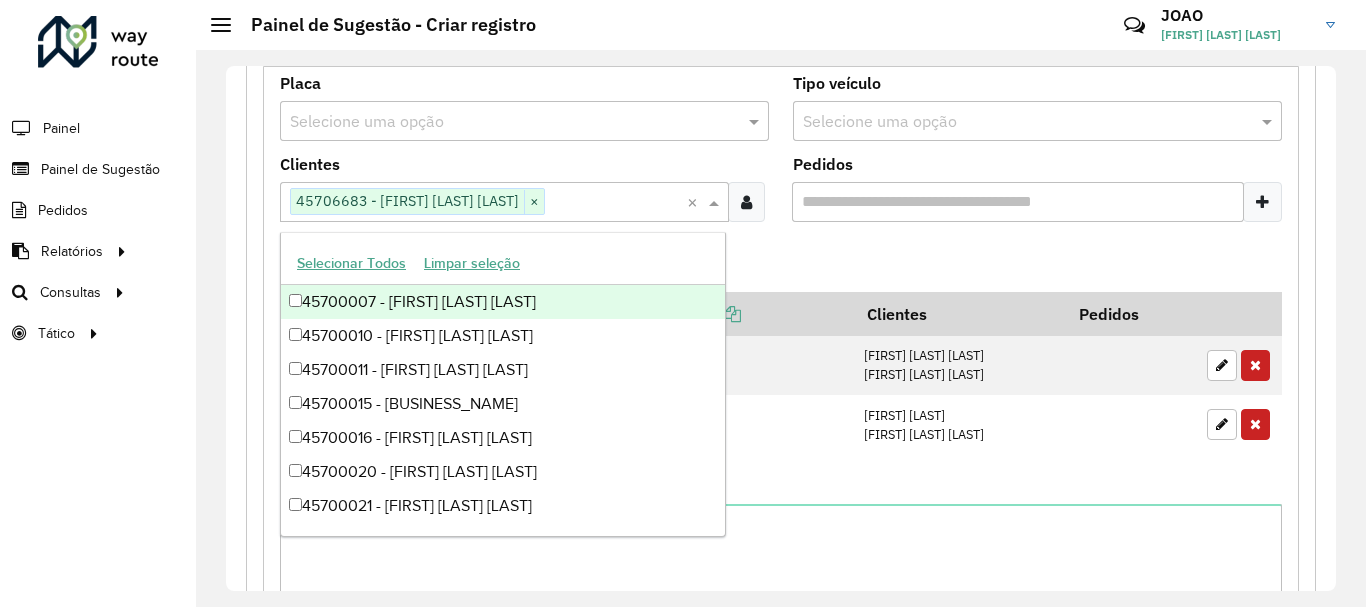 click at bounding box center (616, 203) 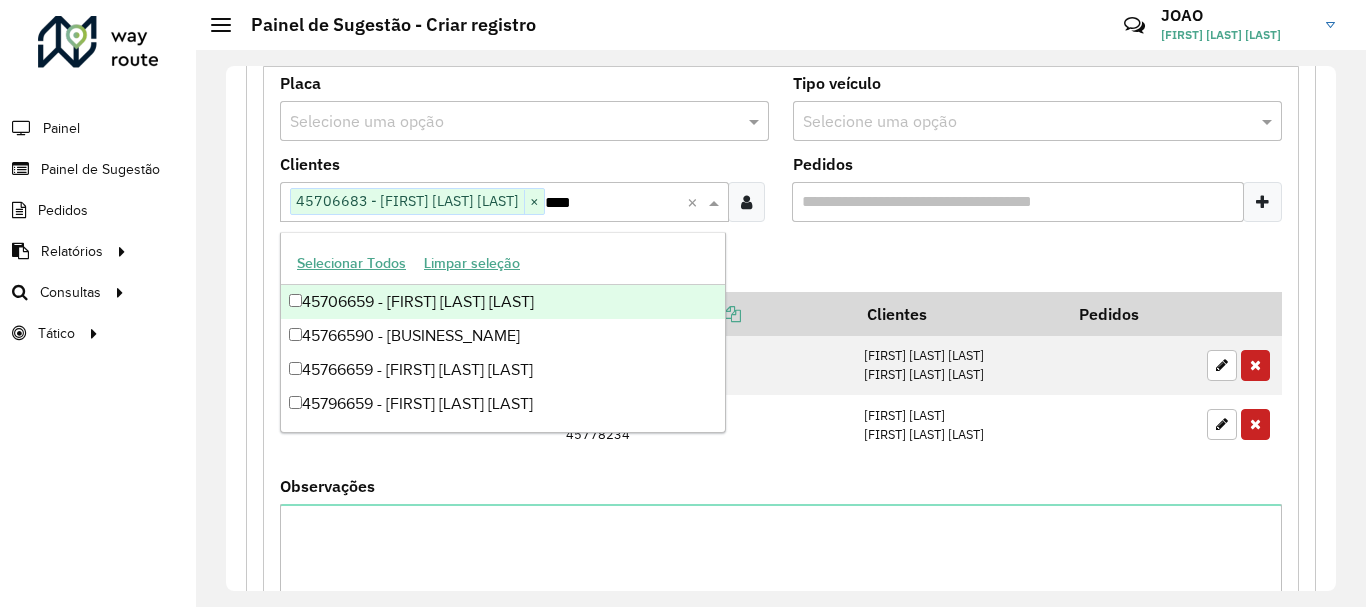 click on "45706659 - [FIRST] [LAST] [LAST]" at bounding box center (503, 302) 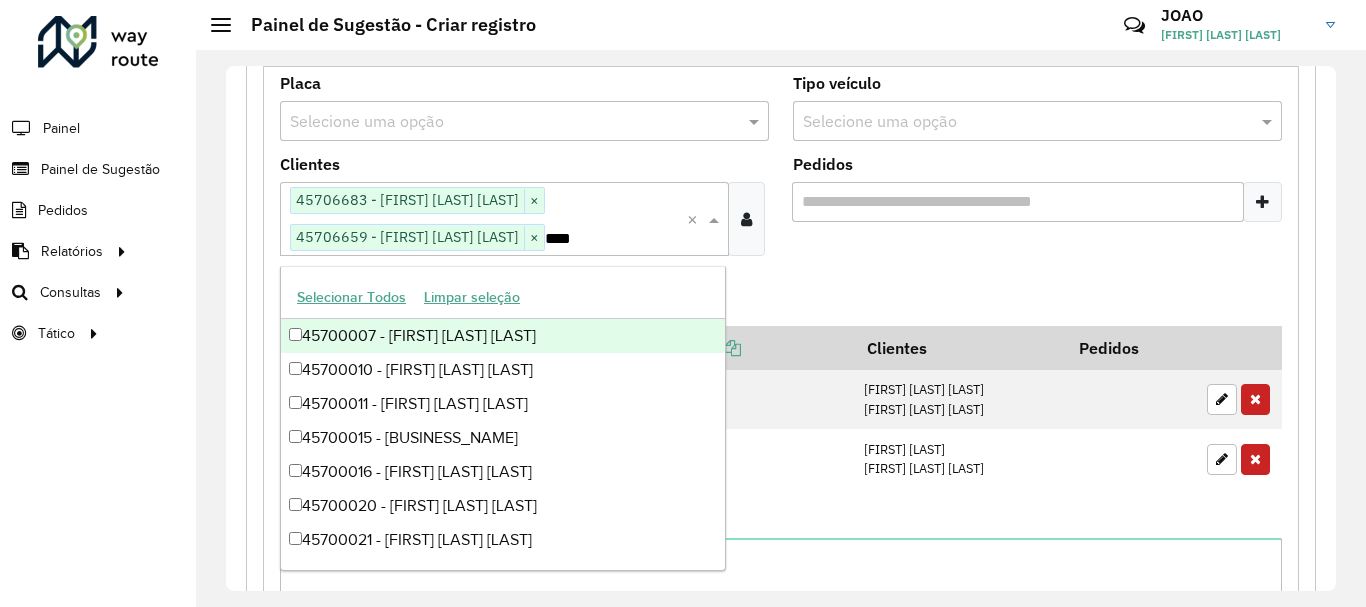 drag, startPoint x: 855, startPoint y: 304, endPoint x: 802, endPoint y: 305, distance: 53.009434 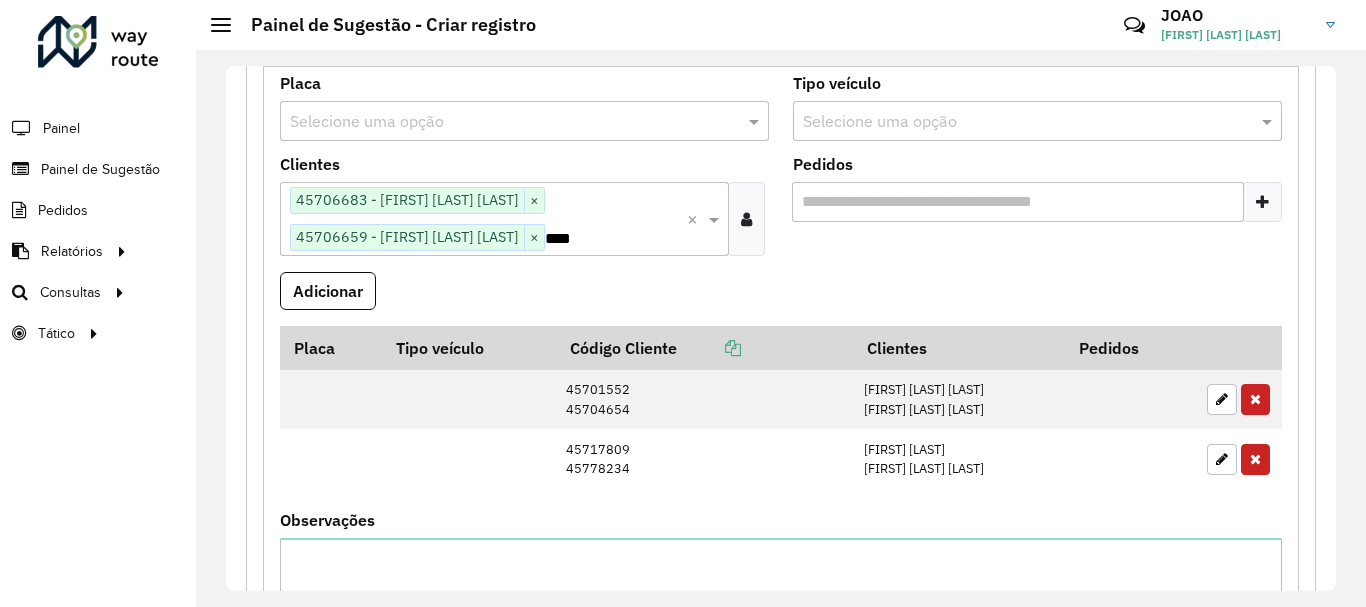 click on "Adicionar" at bounding box center (328, 291) 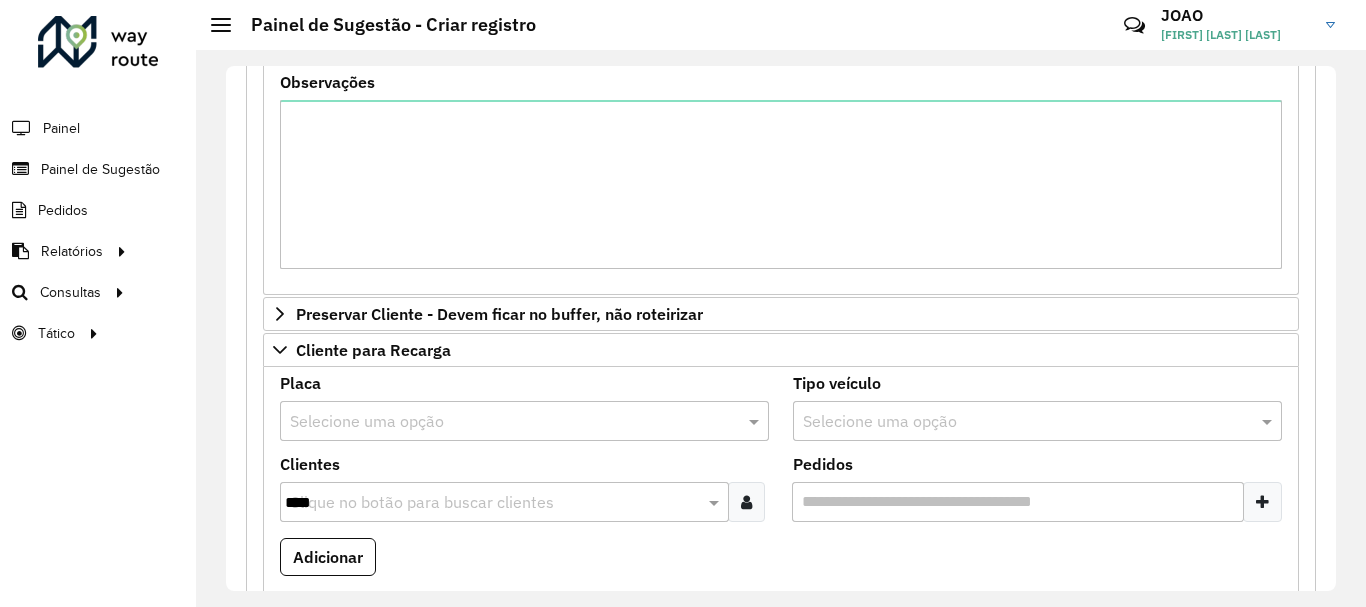 scroll, scrollTop: 400, scrollLeft: 0, axis: vertical 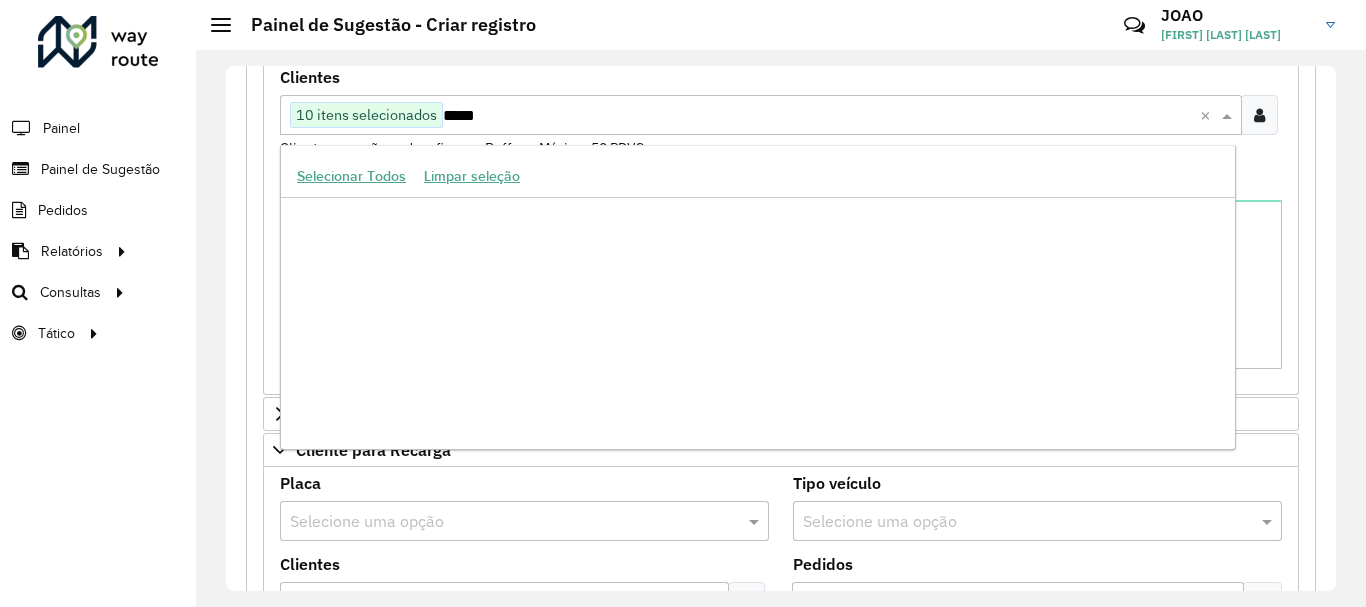 click on "Clique no botão para buscar clientes 10 itens selecionados *****" at bounding box center [740, 115] 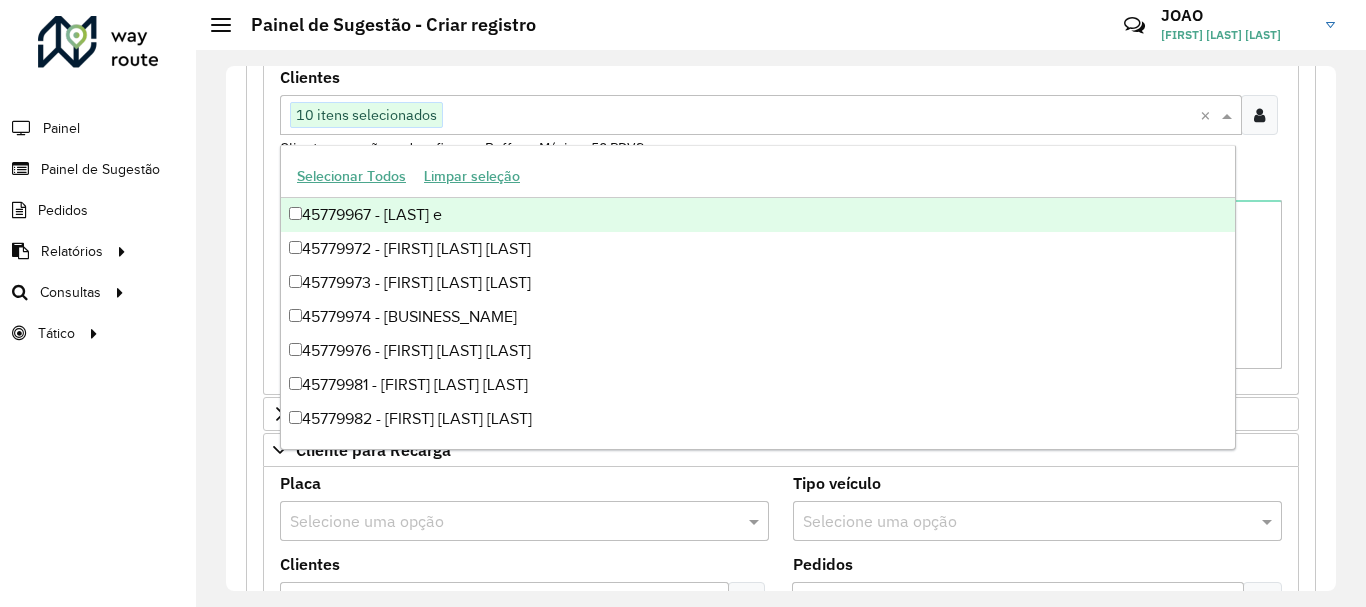 paste on "*****" 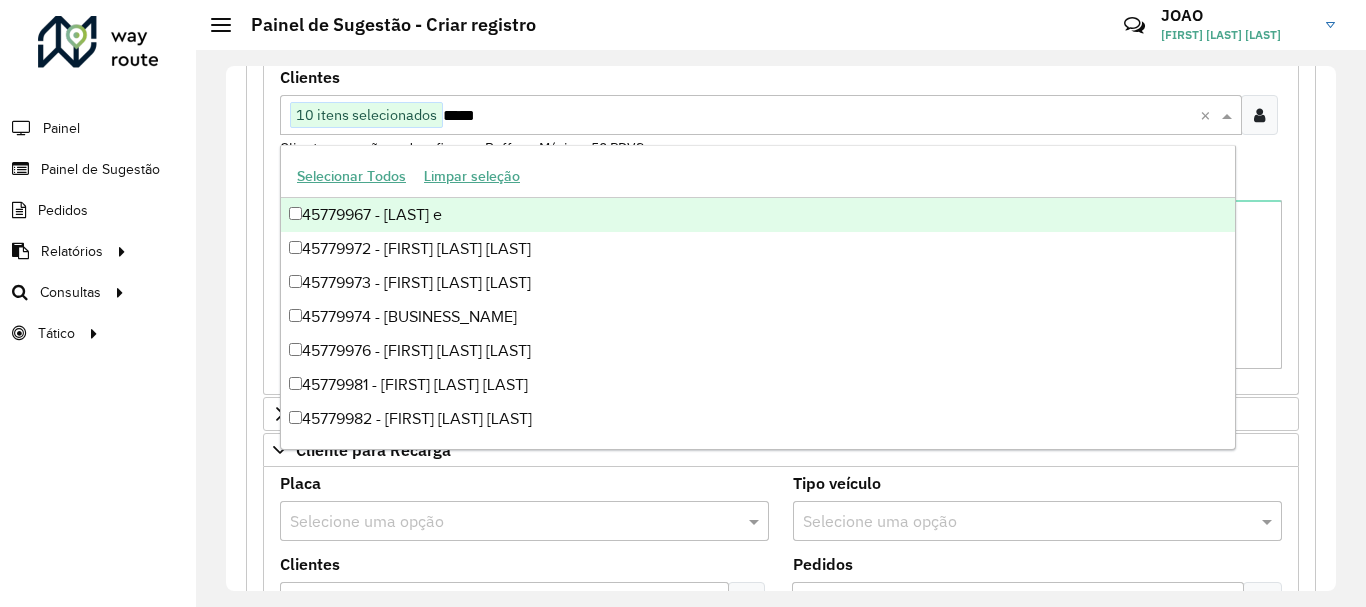 scroll, scrollTop: 0, scrollLeft: 0, axis: both 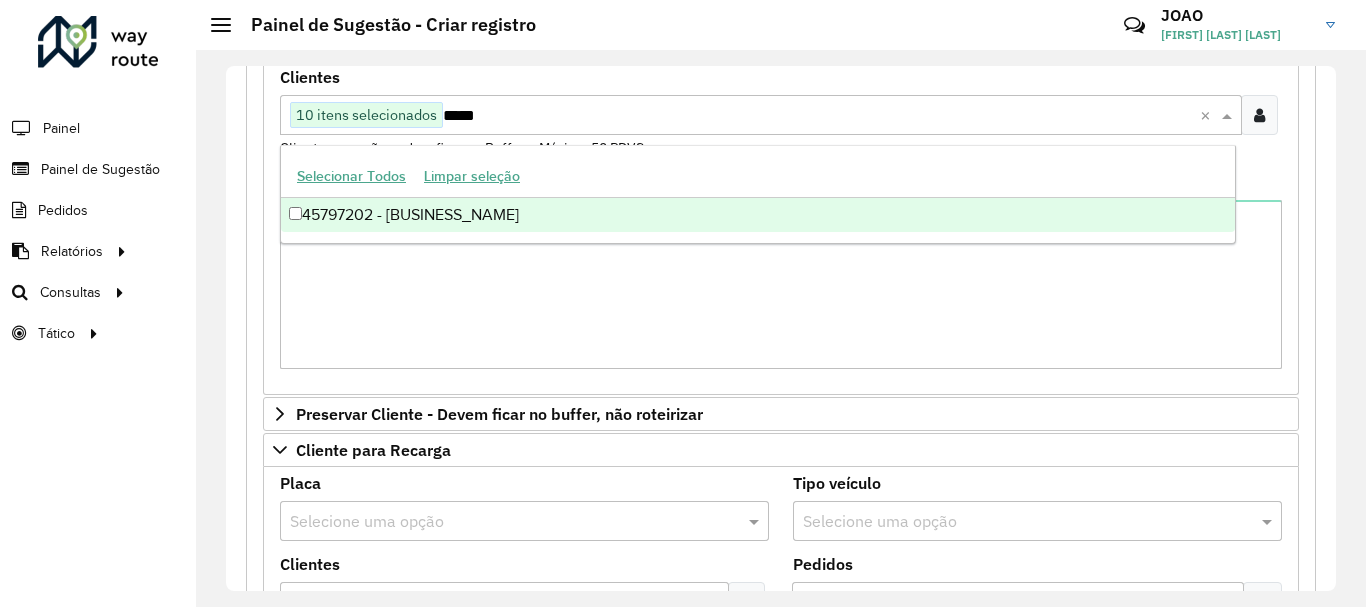 click on "45797202 - [BUSINESS_NAME]" at bounding box center (758, 215) 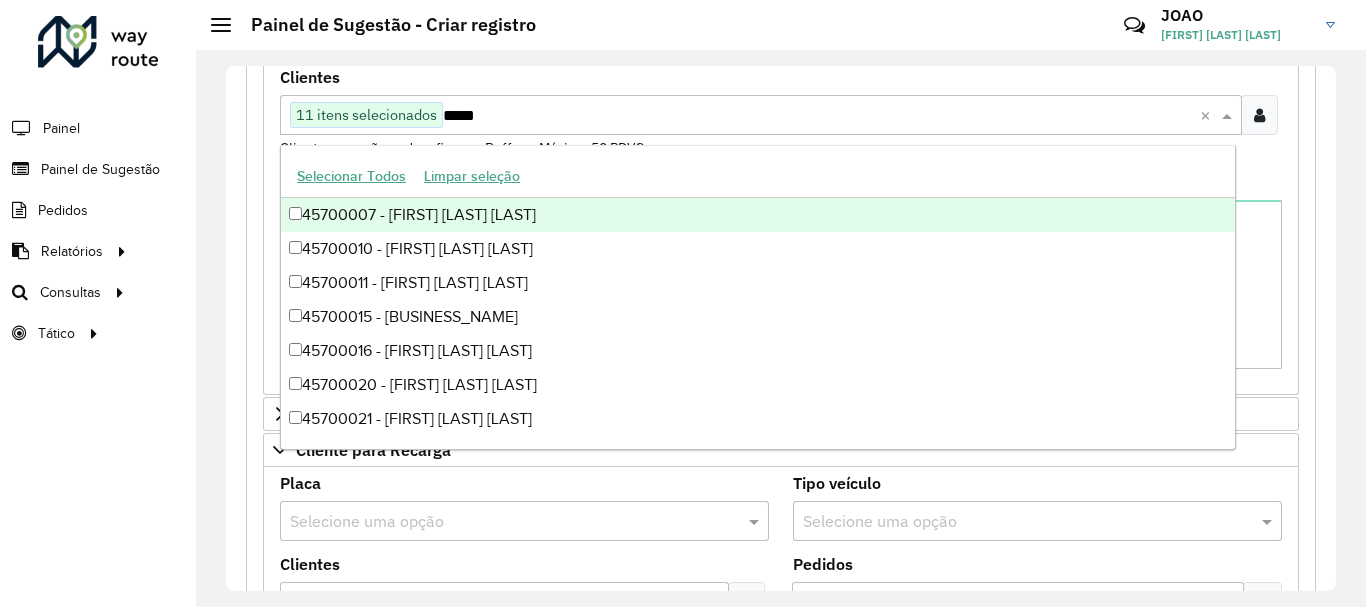 click on "**********" at bounding box center [781, 704] 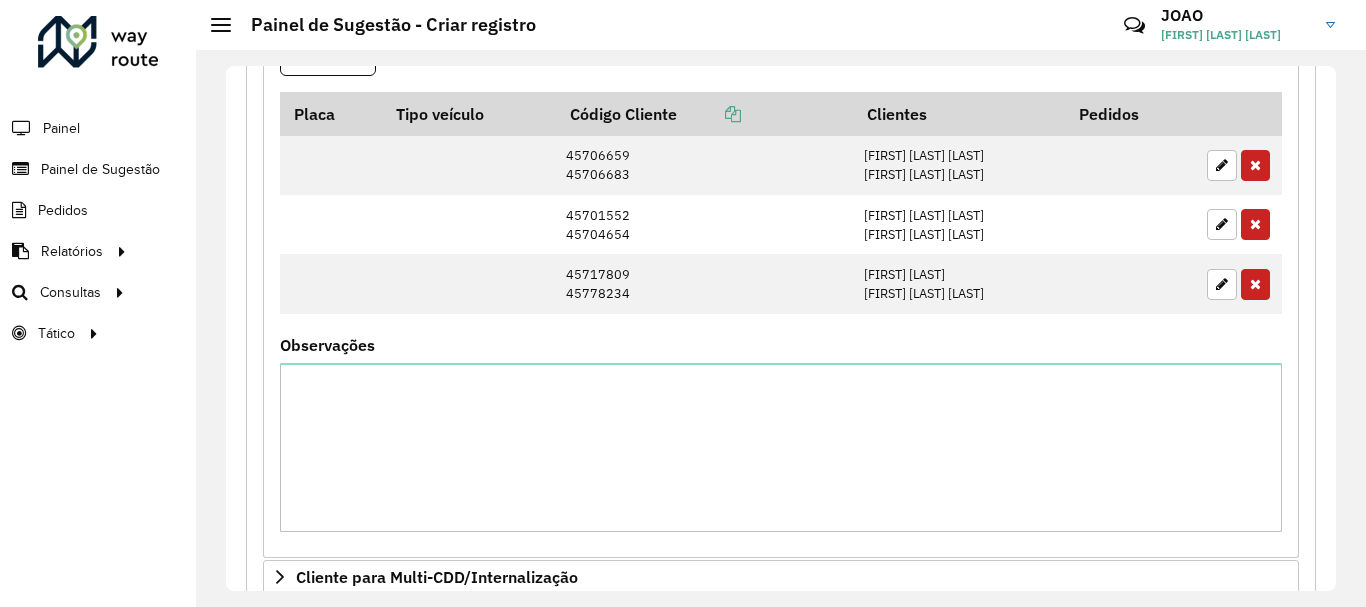 scroll, scrollTop: 1416, scrollLeft: 0, axis: vertical 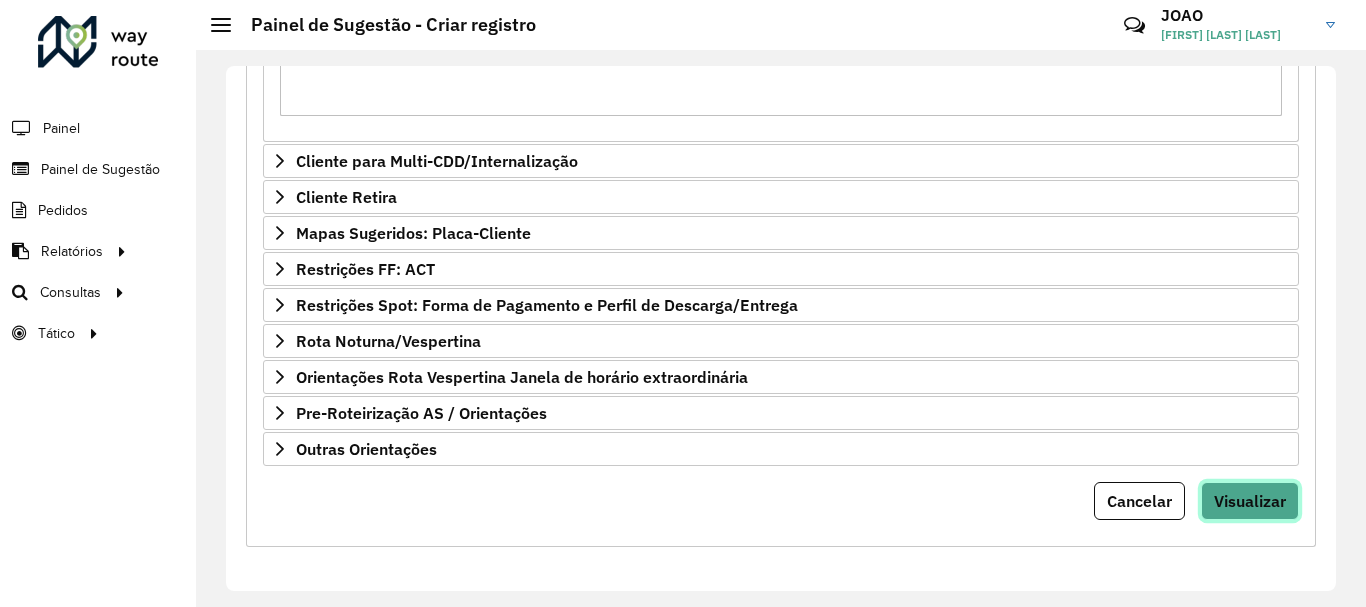 click on "Visualizar" at bounding box center [1250, 501] 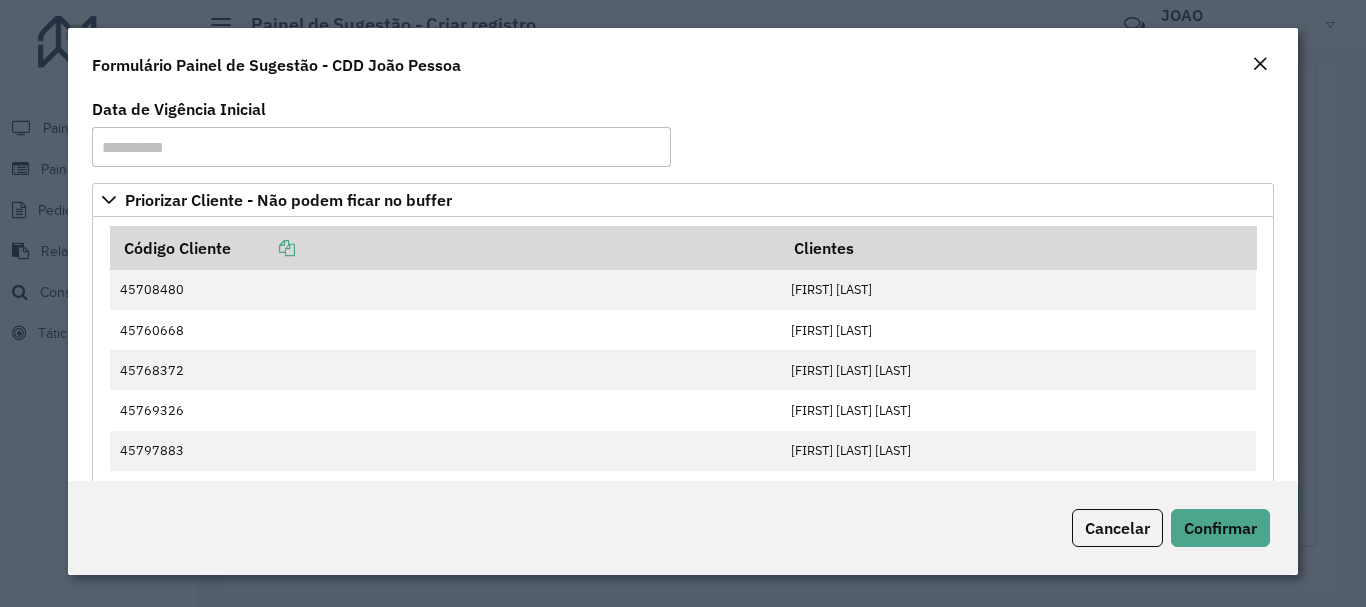 scroll, scrollTop: 500, scrollLeft: 0, axis: vertical 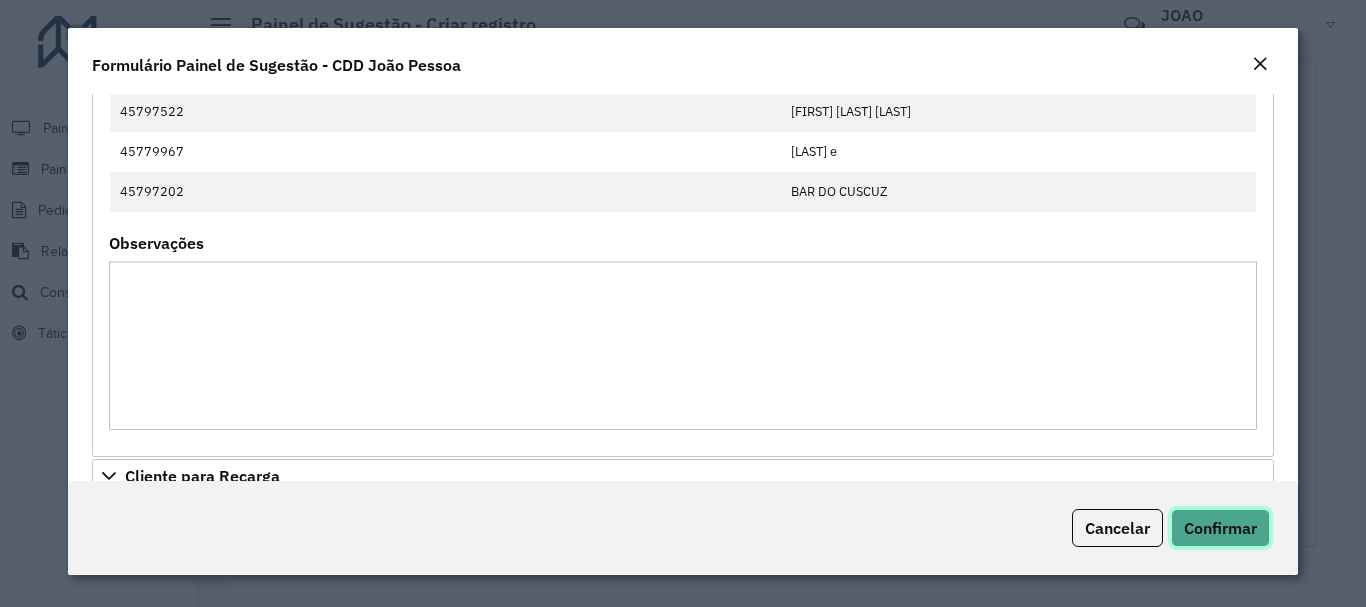 click on "Confirmar" 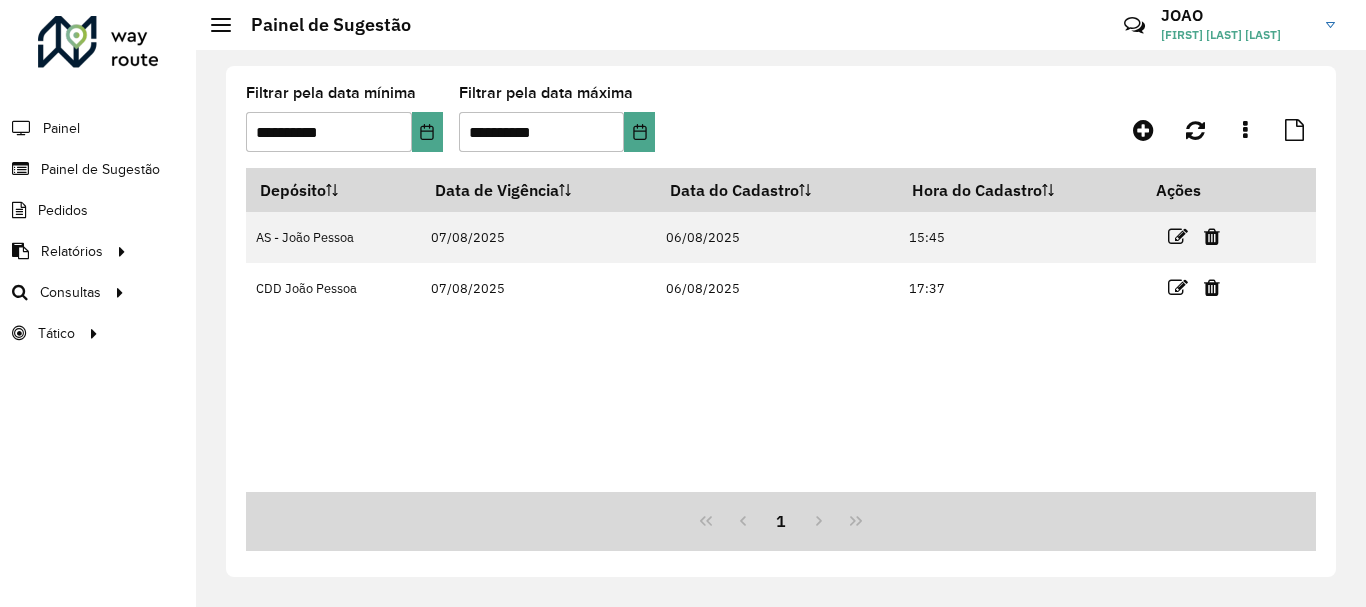 click on "**********" 